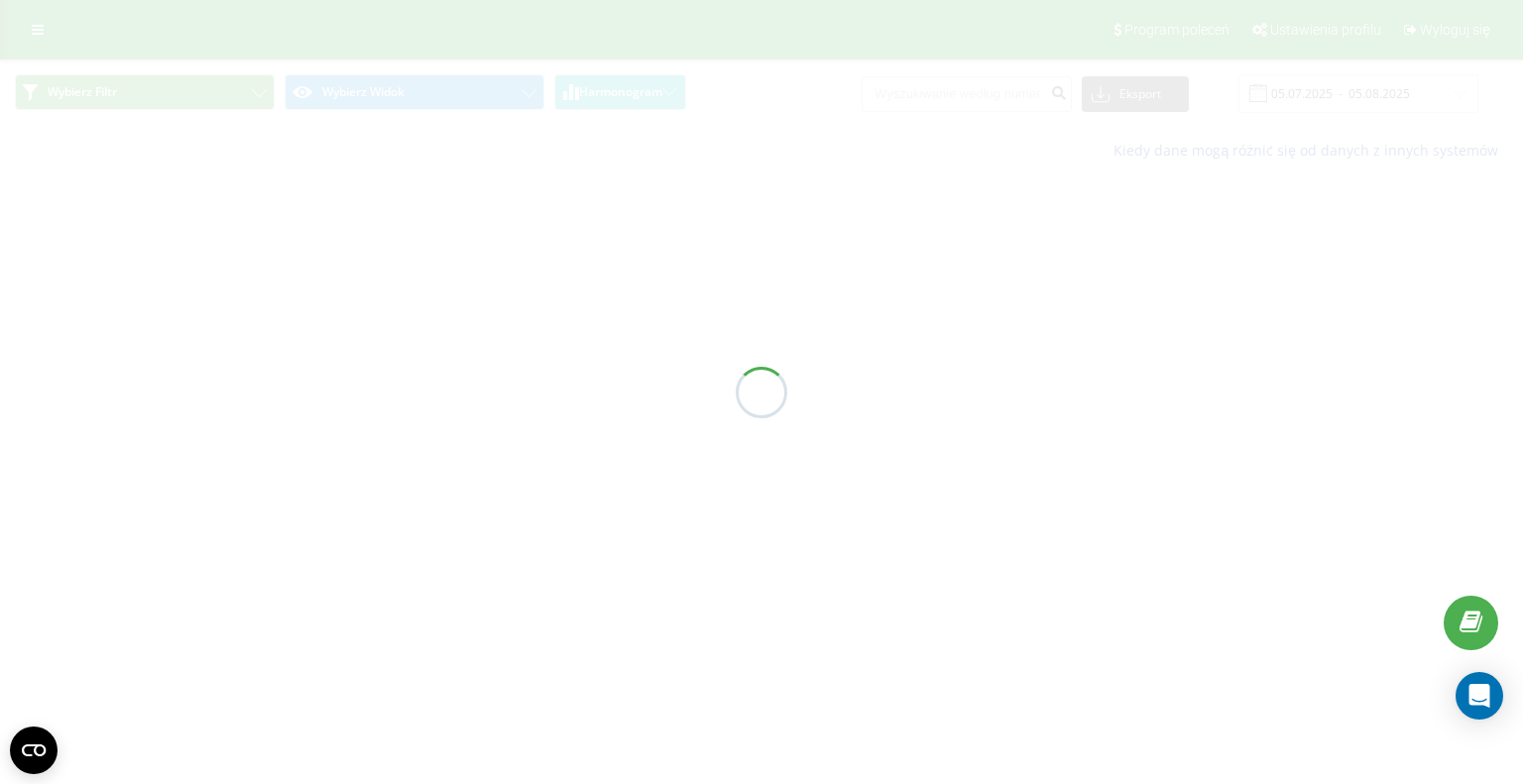 scroll, scrollTop: 0, scrollLeft: 0, axis: both 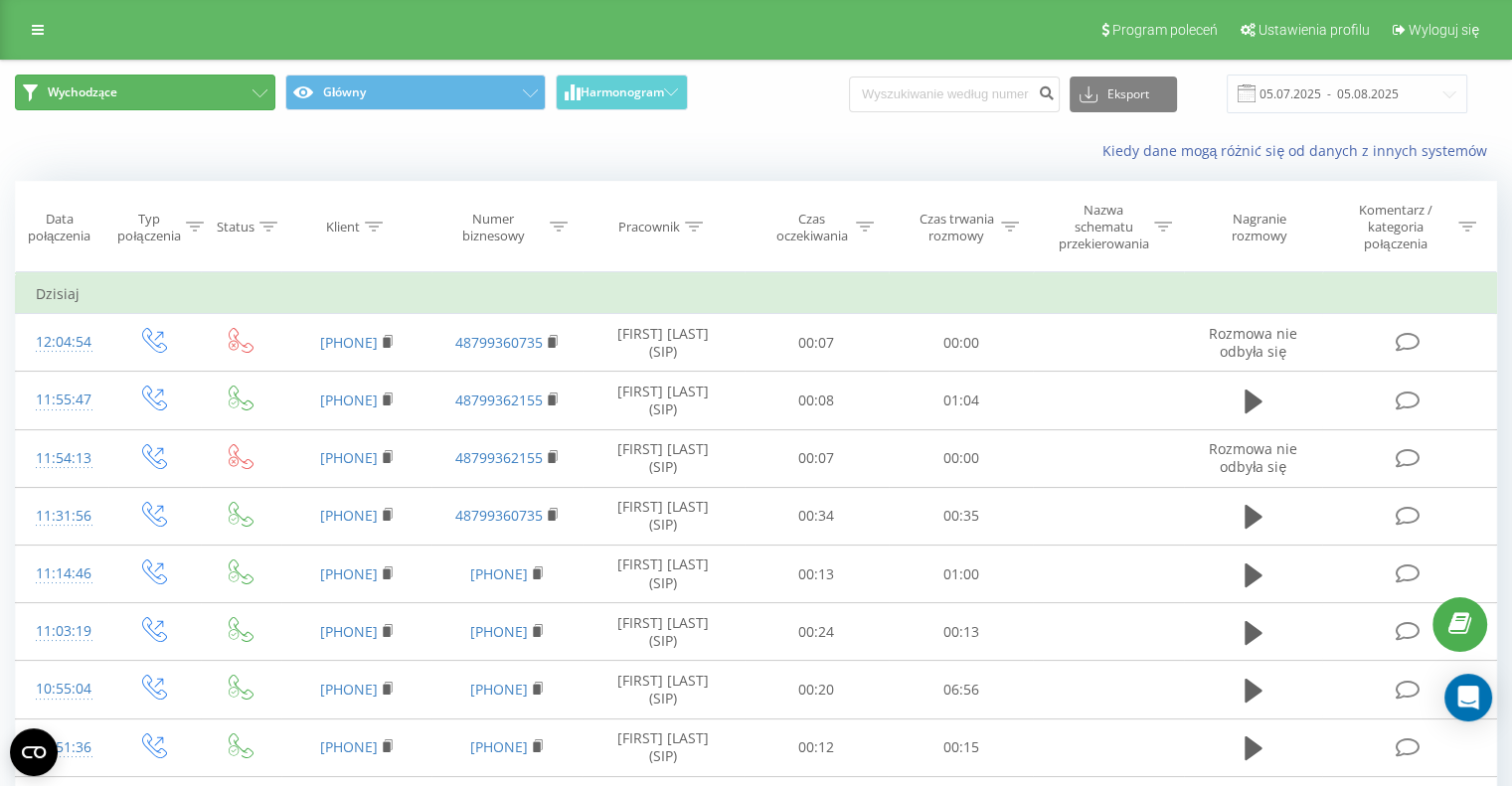 click on "Wychodzące" at bounding box center (145, 92) 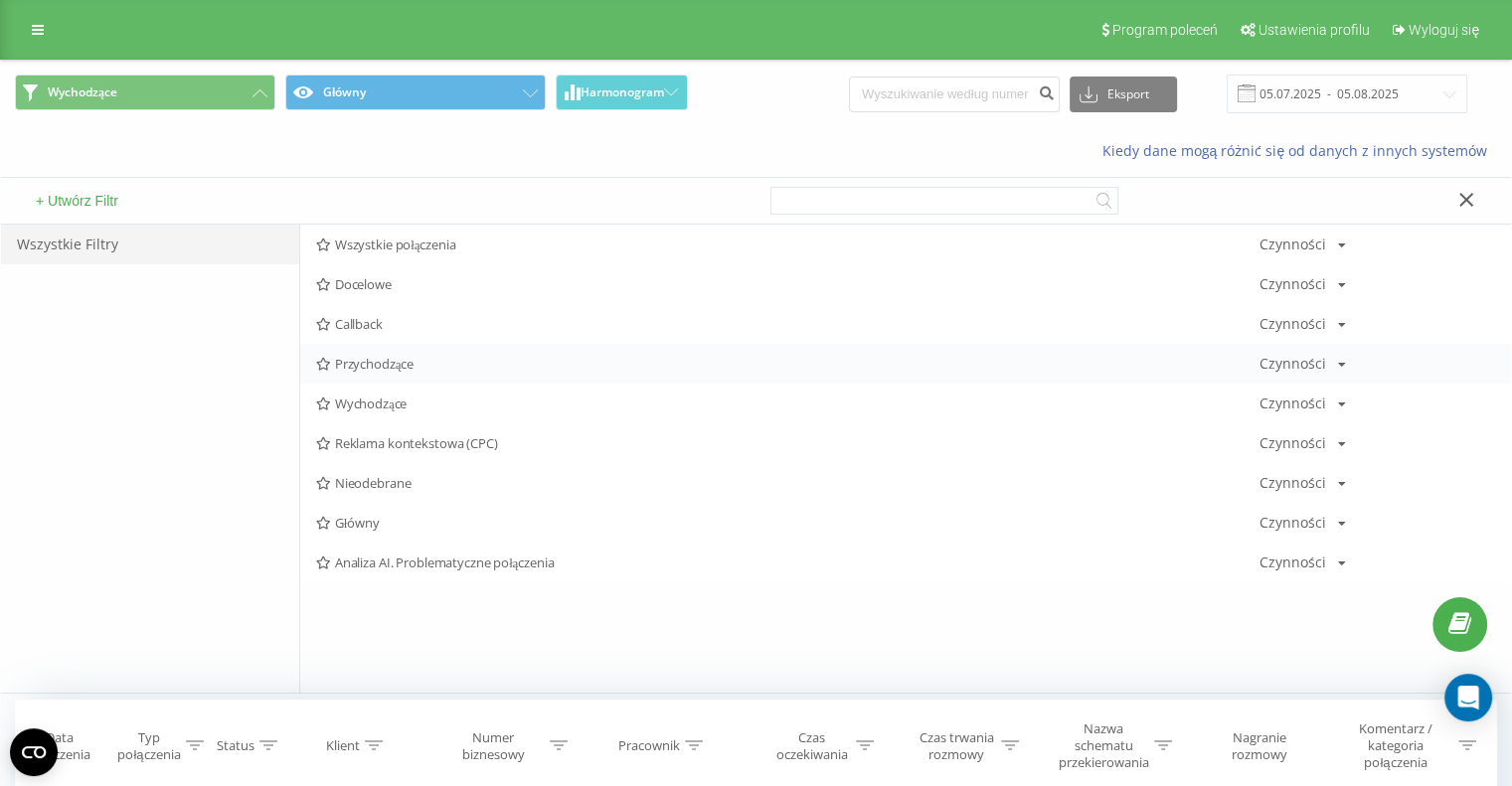 click on "Przychodzące Czynności Edytuj Kopiuj Usuń Domyślnie Udostępnij" at bounding box center [906, 364] 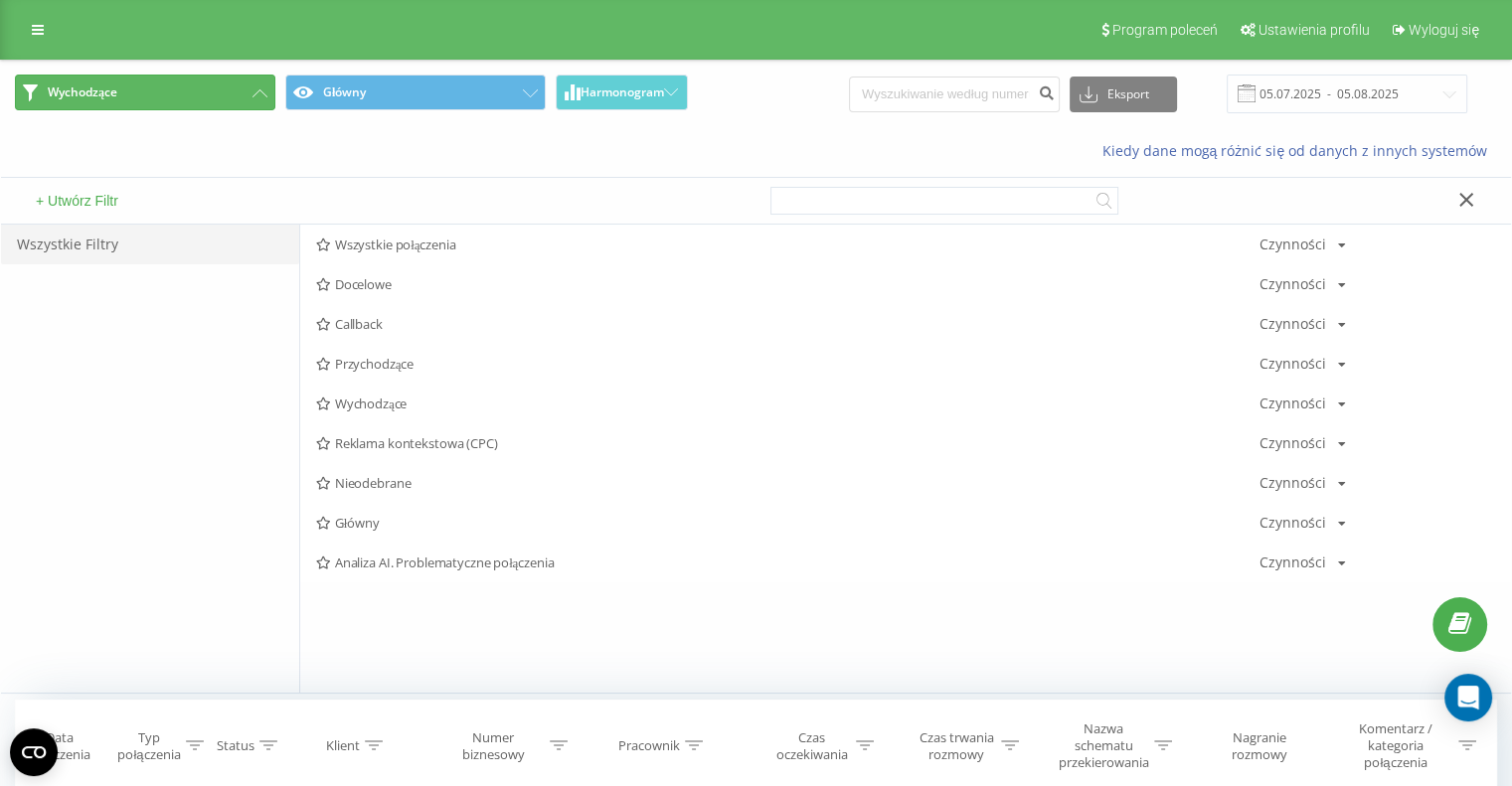 click on "Wychodzące" at bounding box center (145, 92) 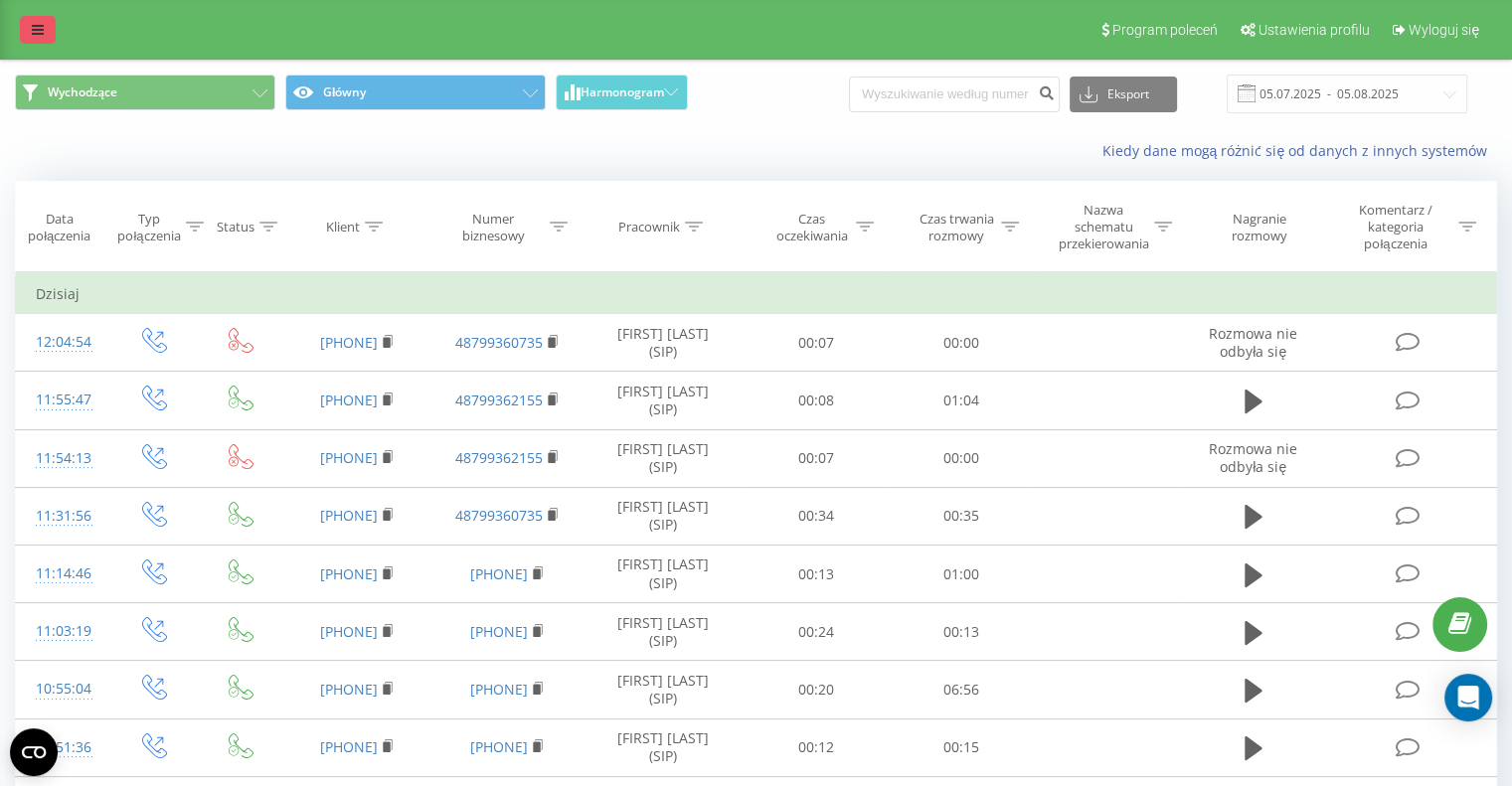 click at bounding box center [38, 30] 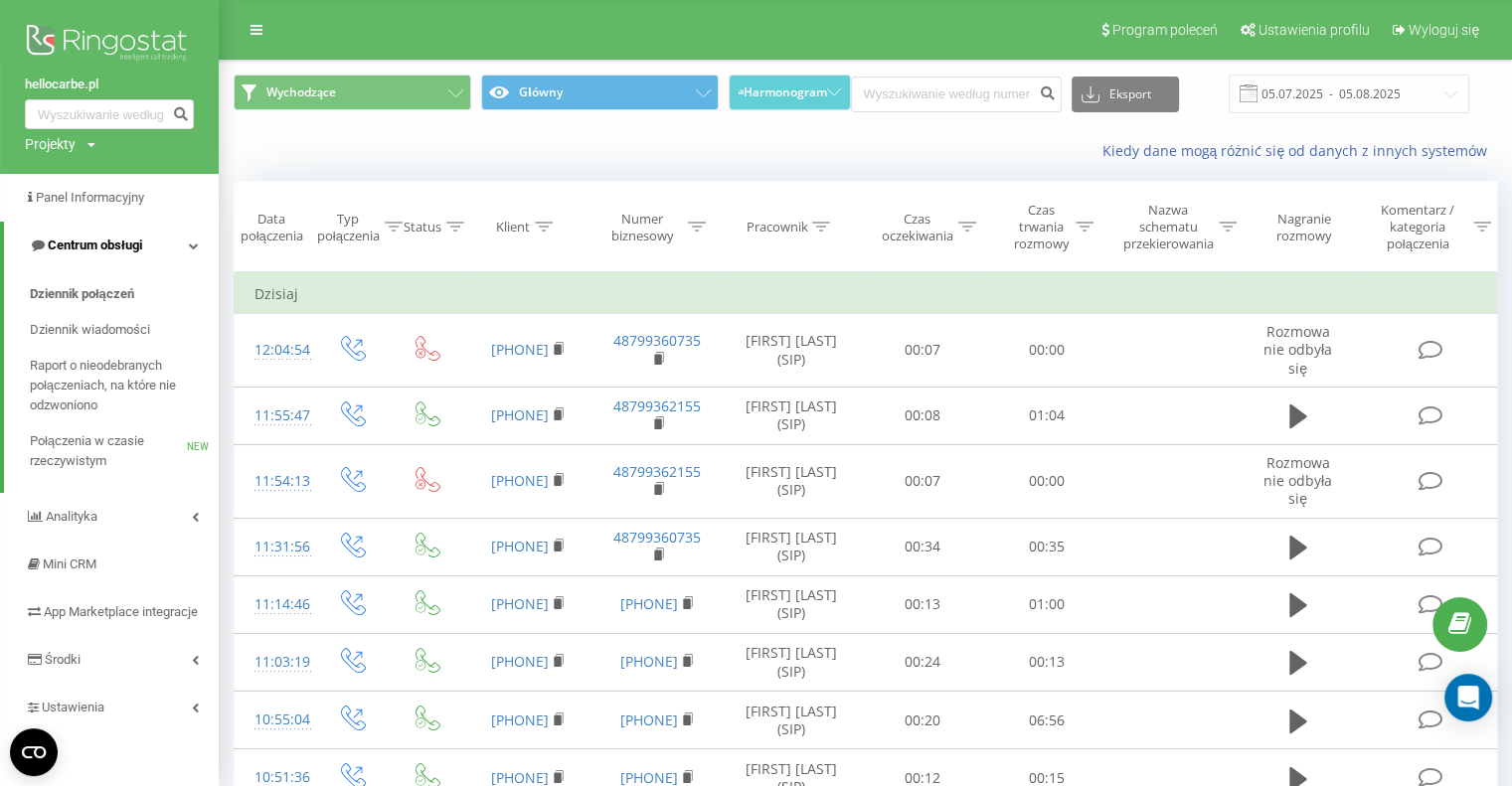 click on "Centrum obsługi" at bounding box center (111, 245) 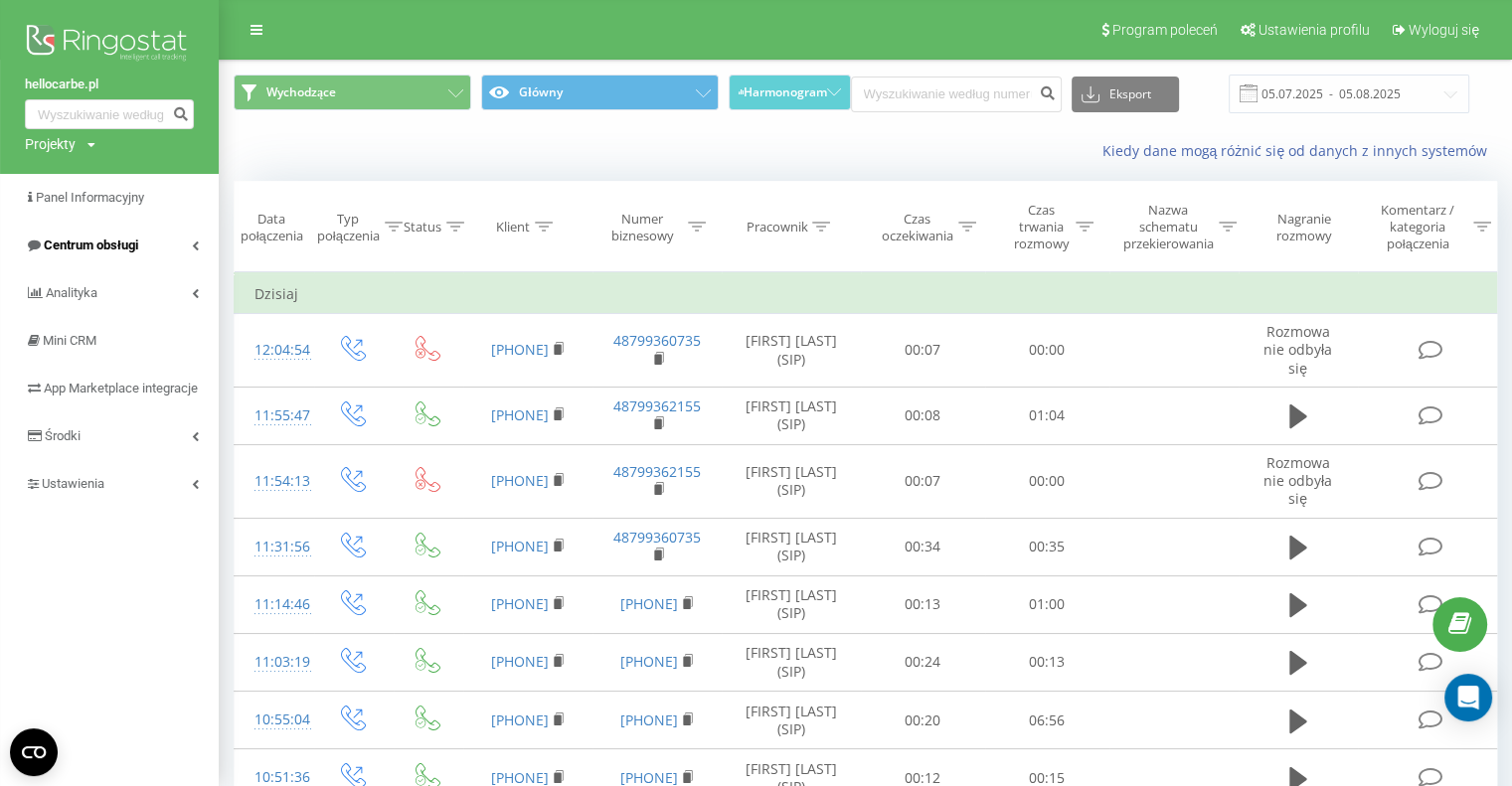click on "Centrum obsługi" at bounding box center [109, 245] 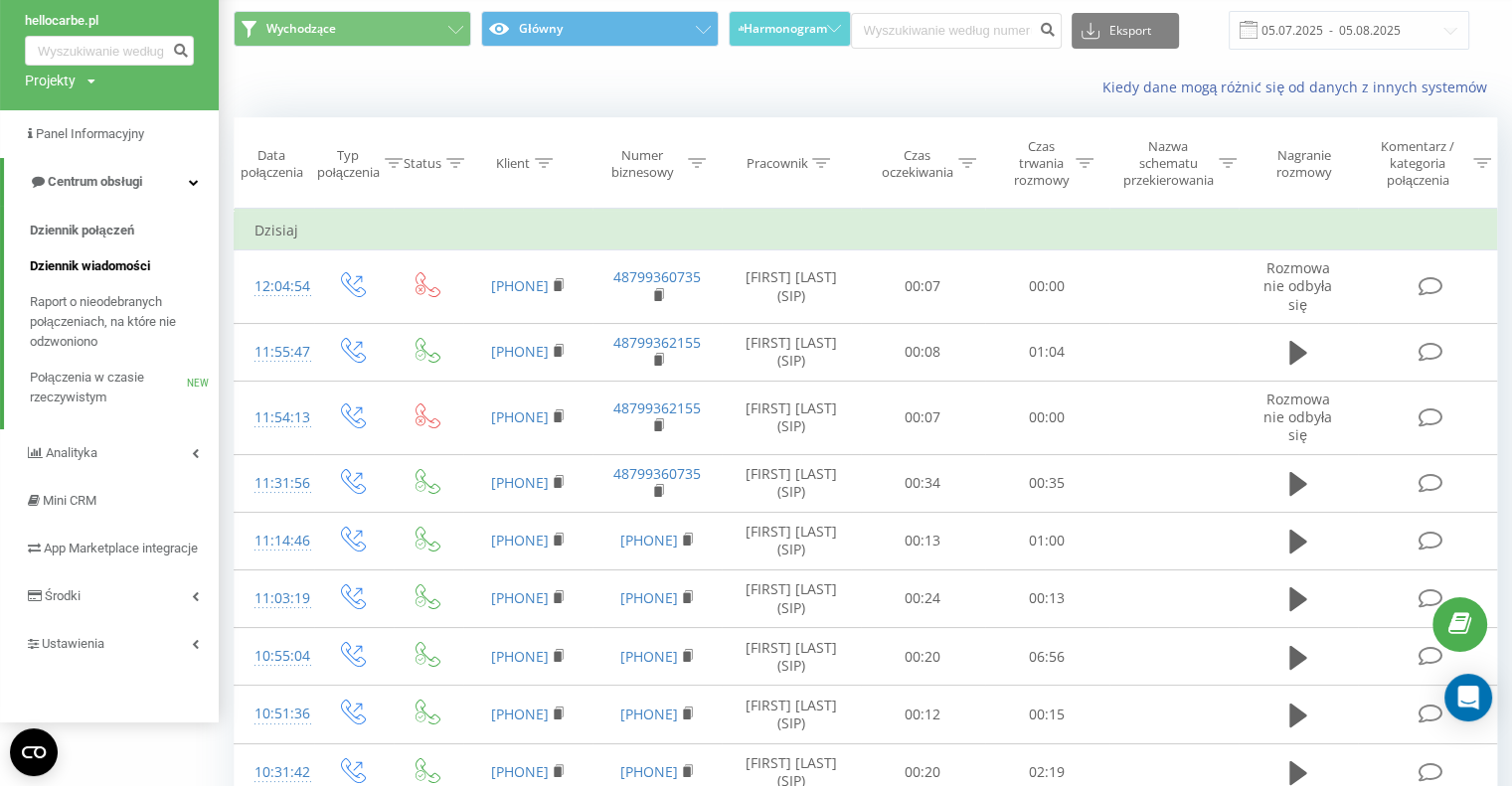 scroll, scrollTop: 99, scrollLeft: 0, axis: vertical 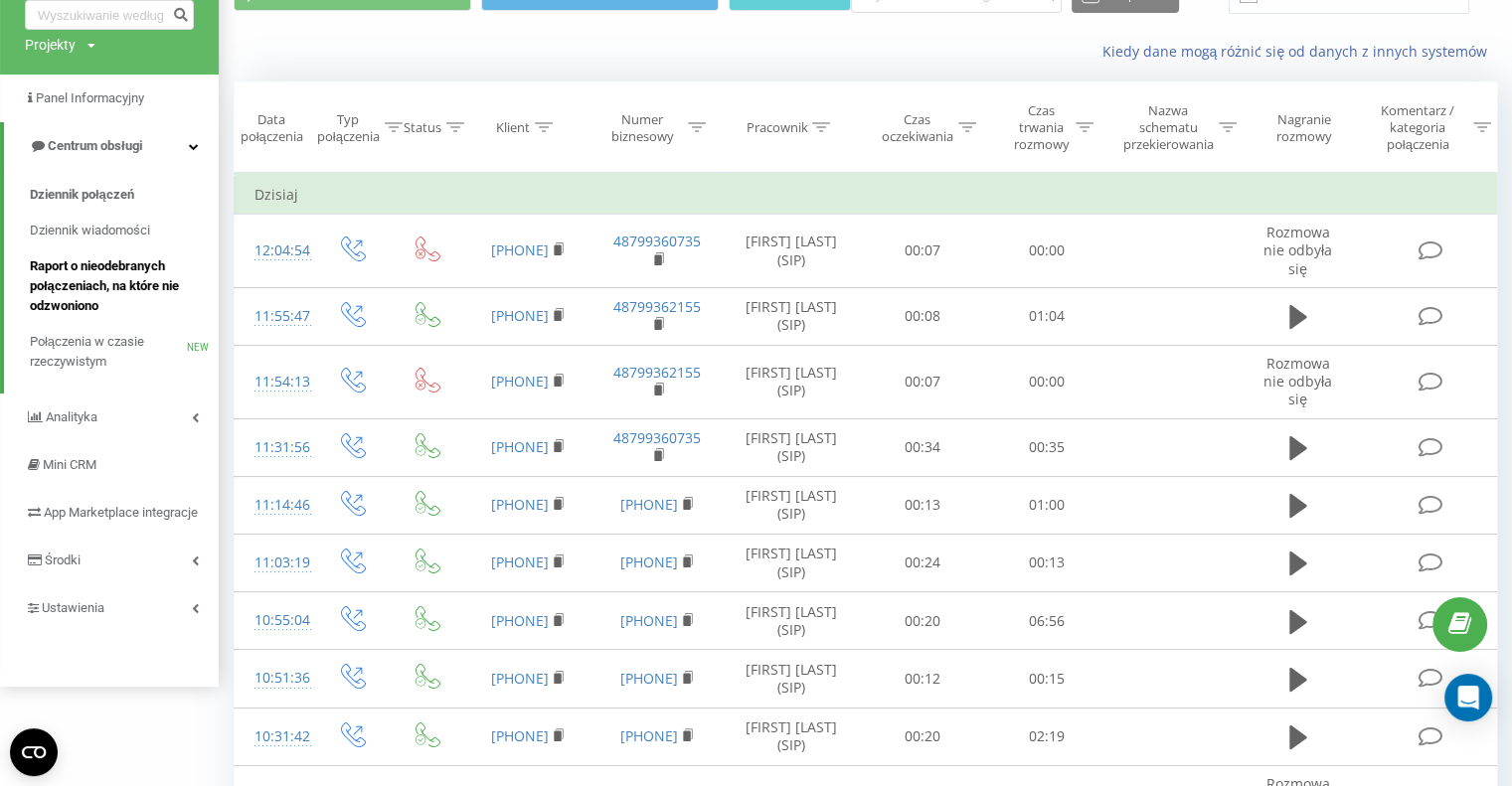click on "Raport o nieodebranych połączeniach, na które nie odzwoniono" at bounding box center [119, 286] 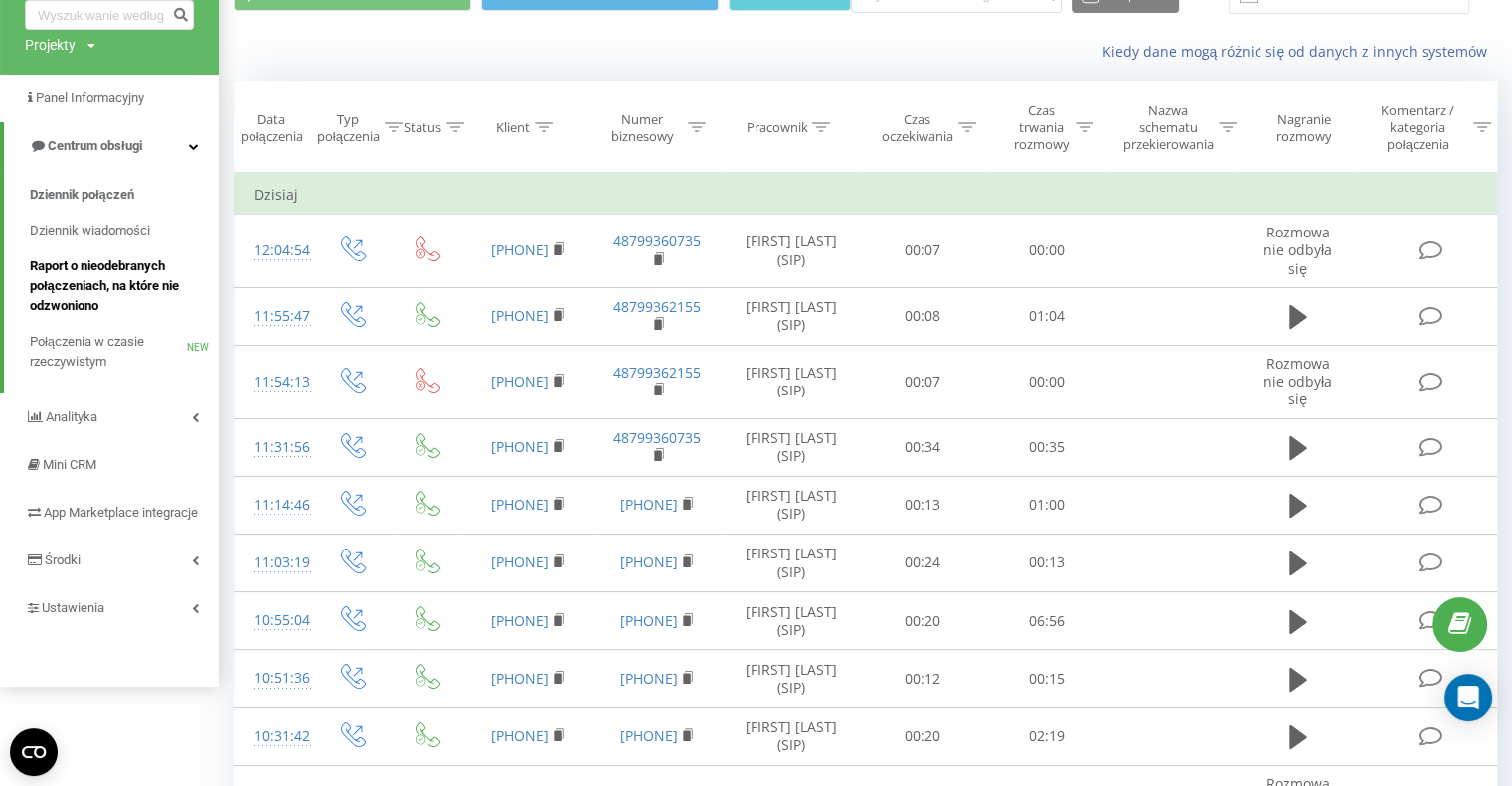 click on "Raport o nieodebranych połączeniach, na które nie odzwoniono" at bounding box center (119, 286) 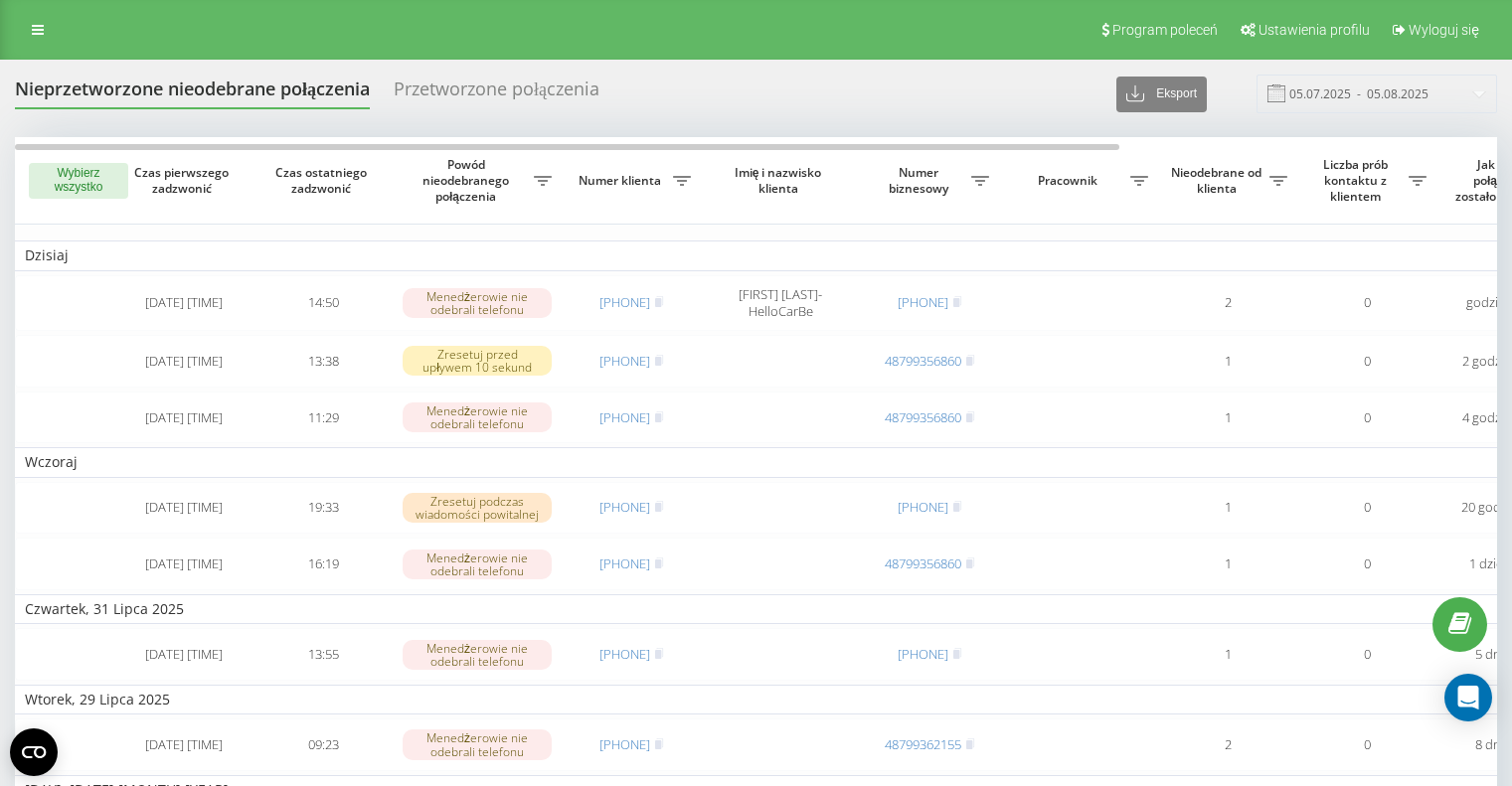 scroll, scrollTop: 0, scrollLeft: 0, axis: both 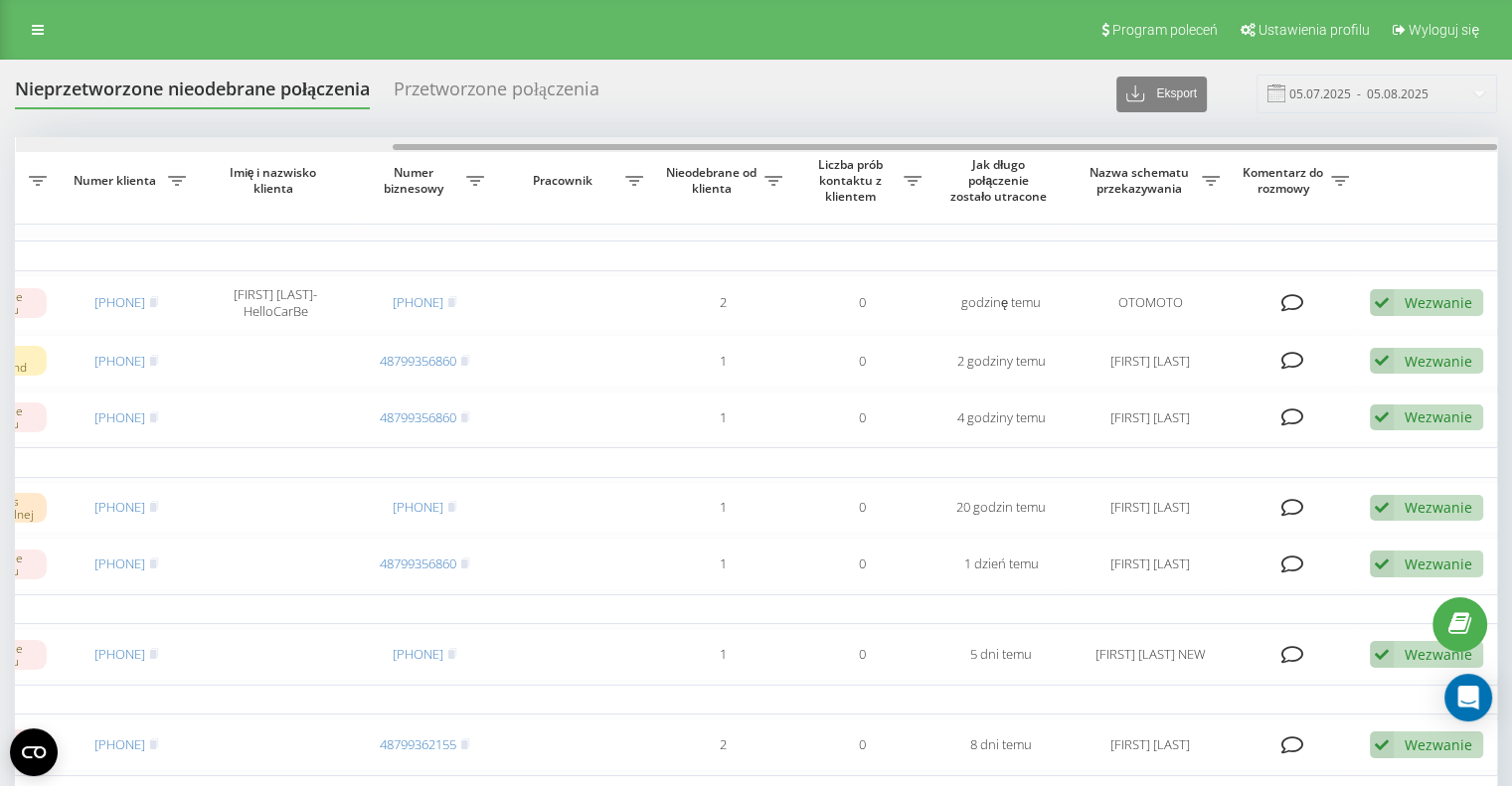drag, startPoint x: 1055, startPoint y: 143, endPoint x: 1479, endPoint y: 125, distance: 424.3819 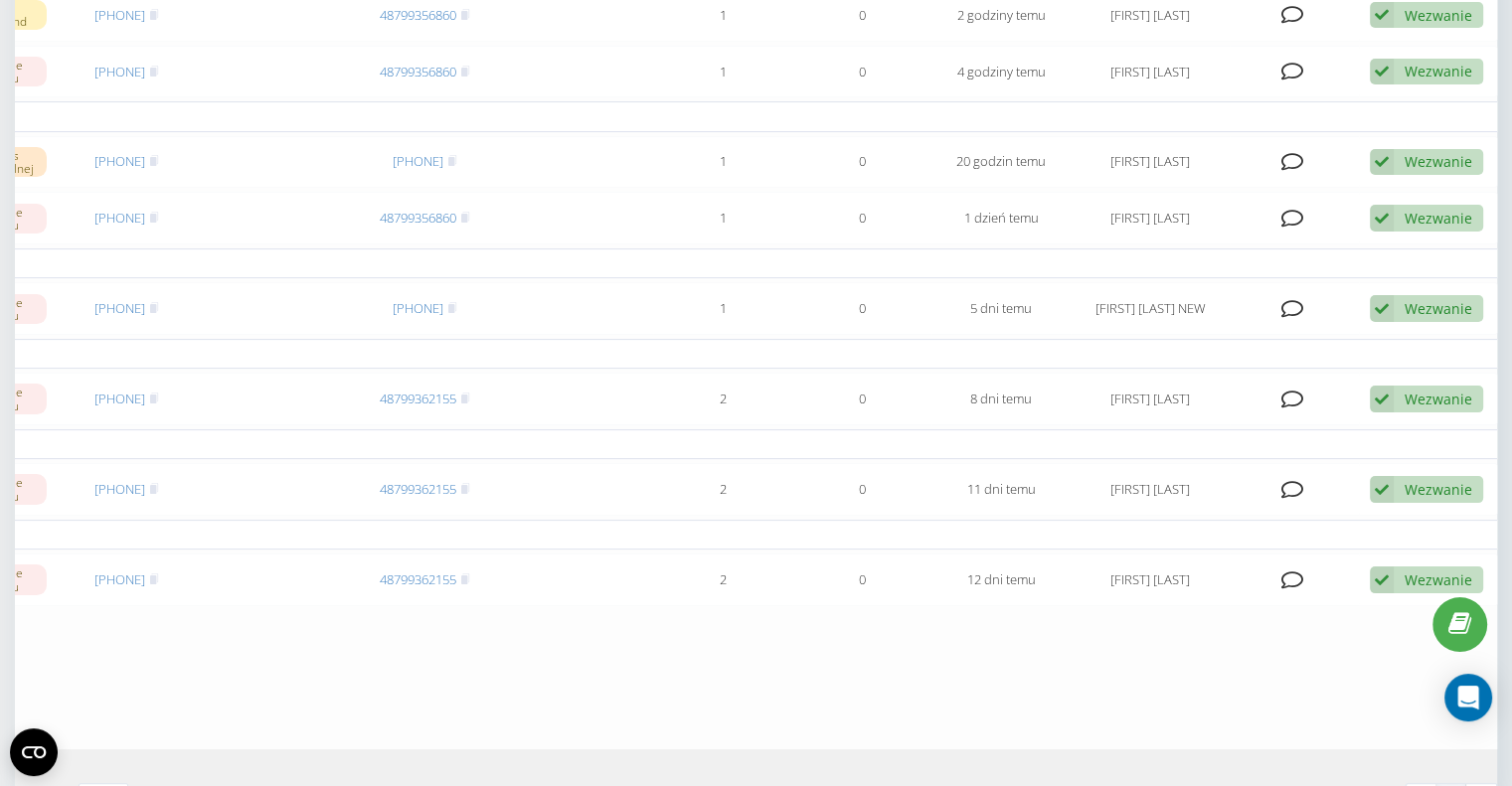 scroll, scrollTop: 0, scrollLeft: 0, axis: both 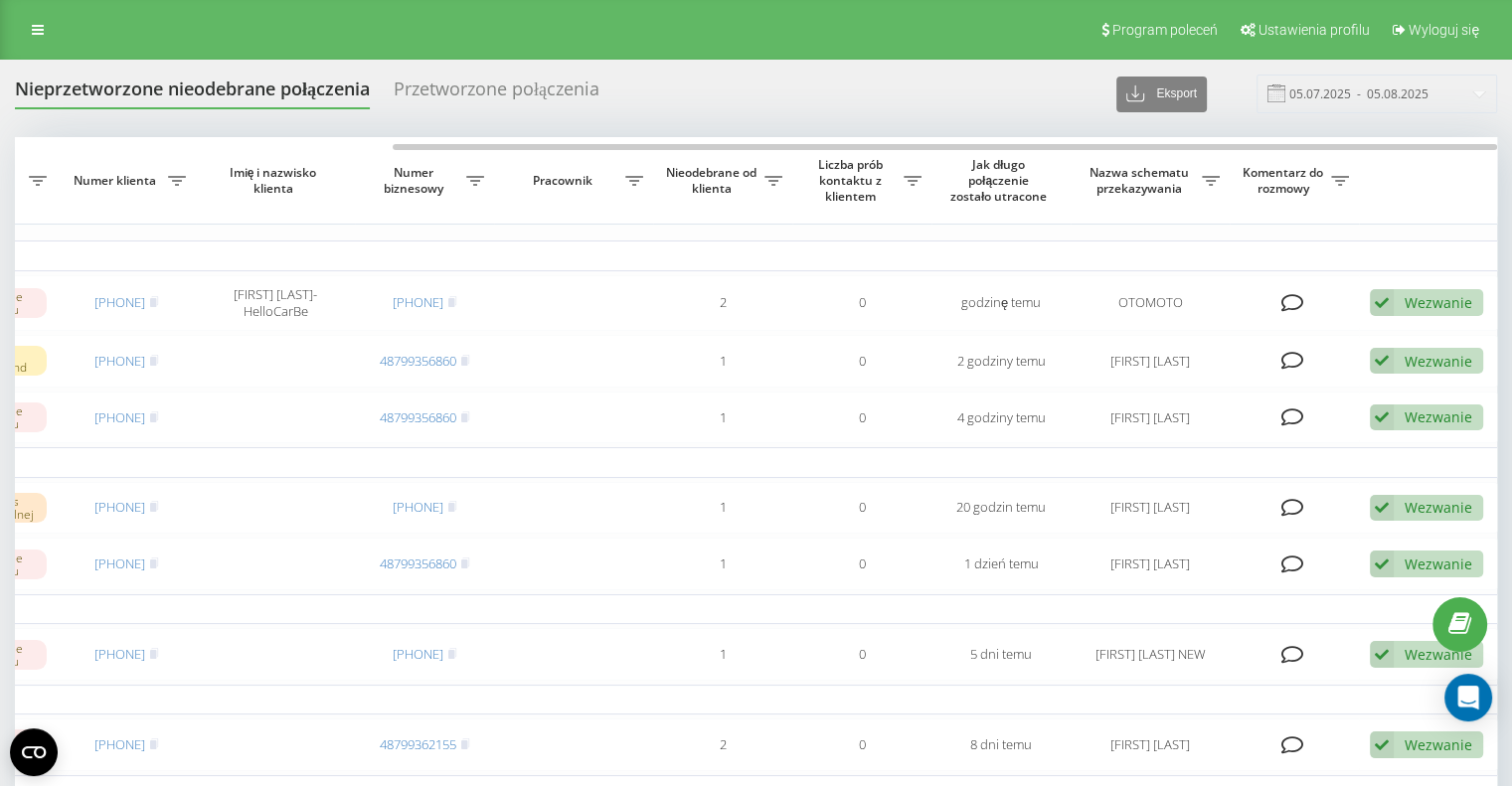 click on "Nieprzetworzone nieodebrane połączenia" at bounding box center (192, 93) 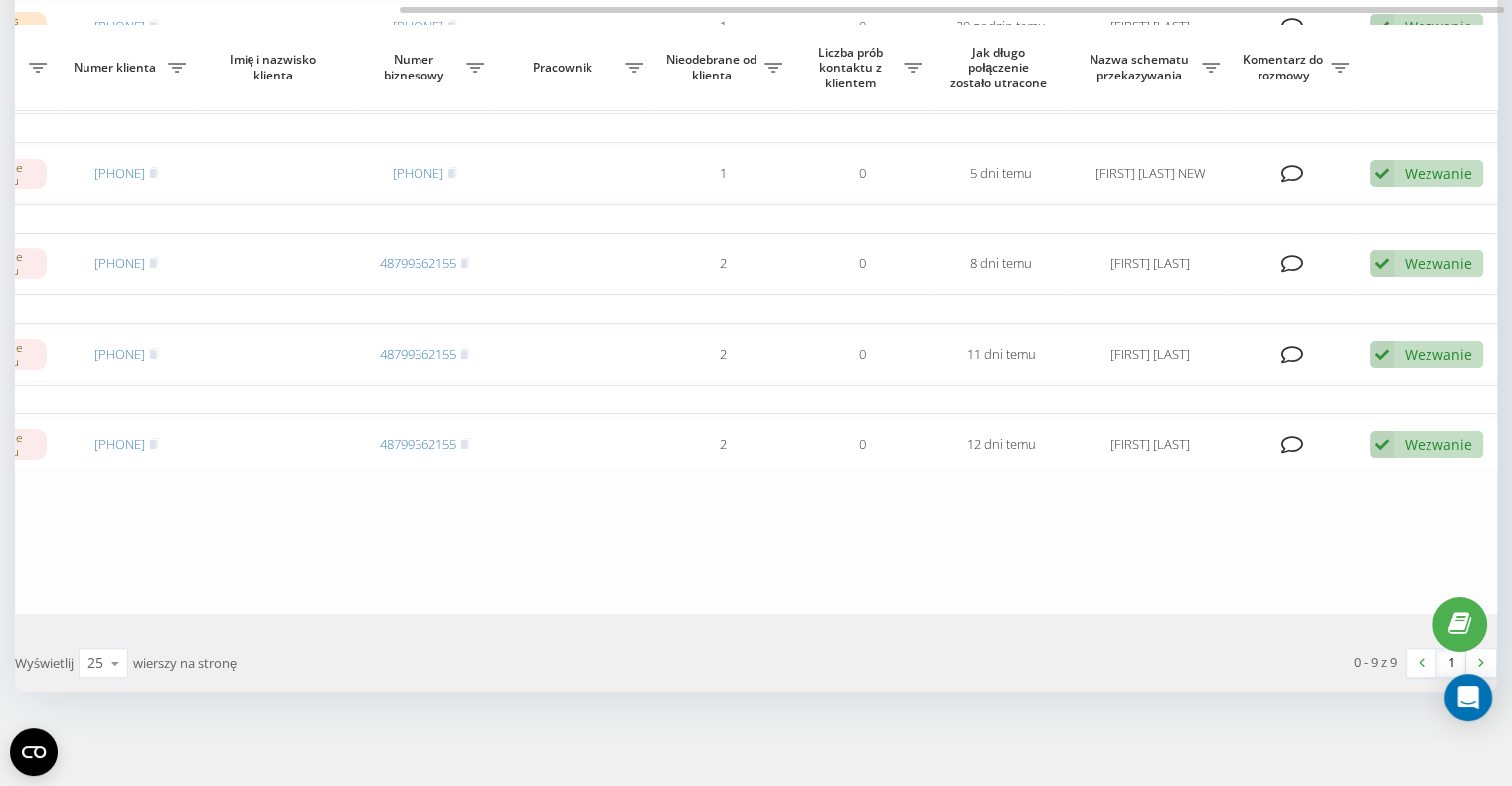 scroll, scrollTop: 491, scrollLeft: 0, axis: vertical 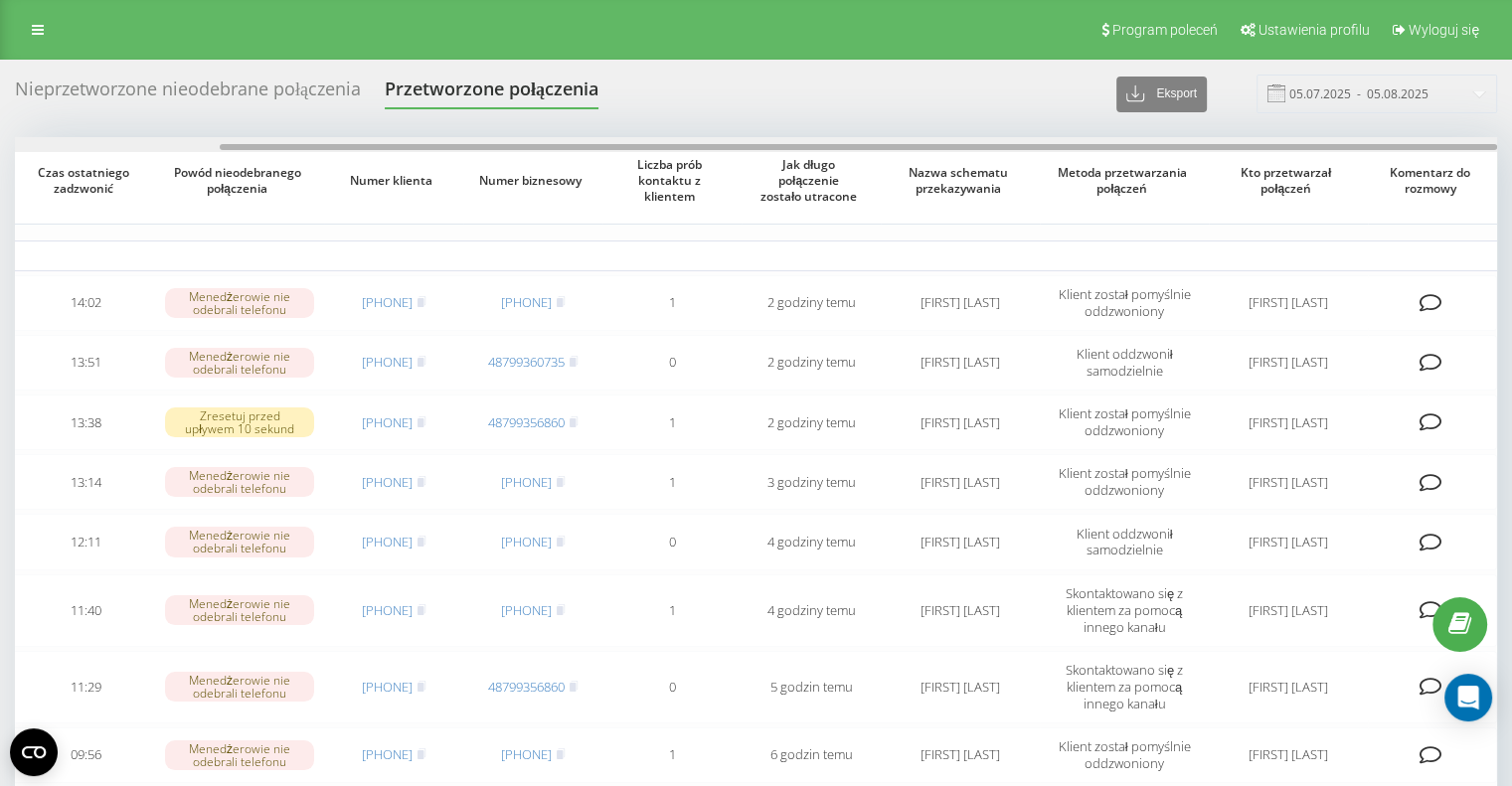 drag, startPoint x: 1273, startPoint y: 143, endPoint x: 1526, endPoint y: 142, distance: 253.00198 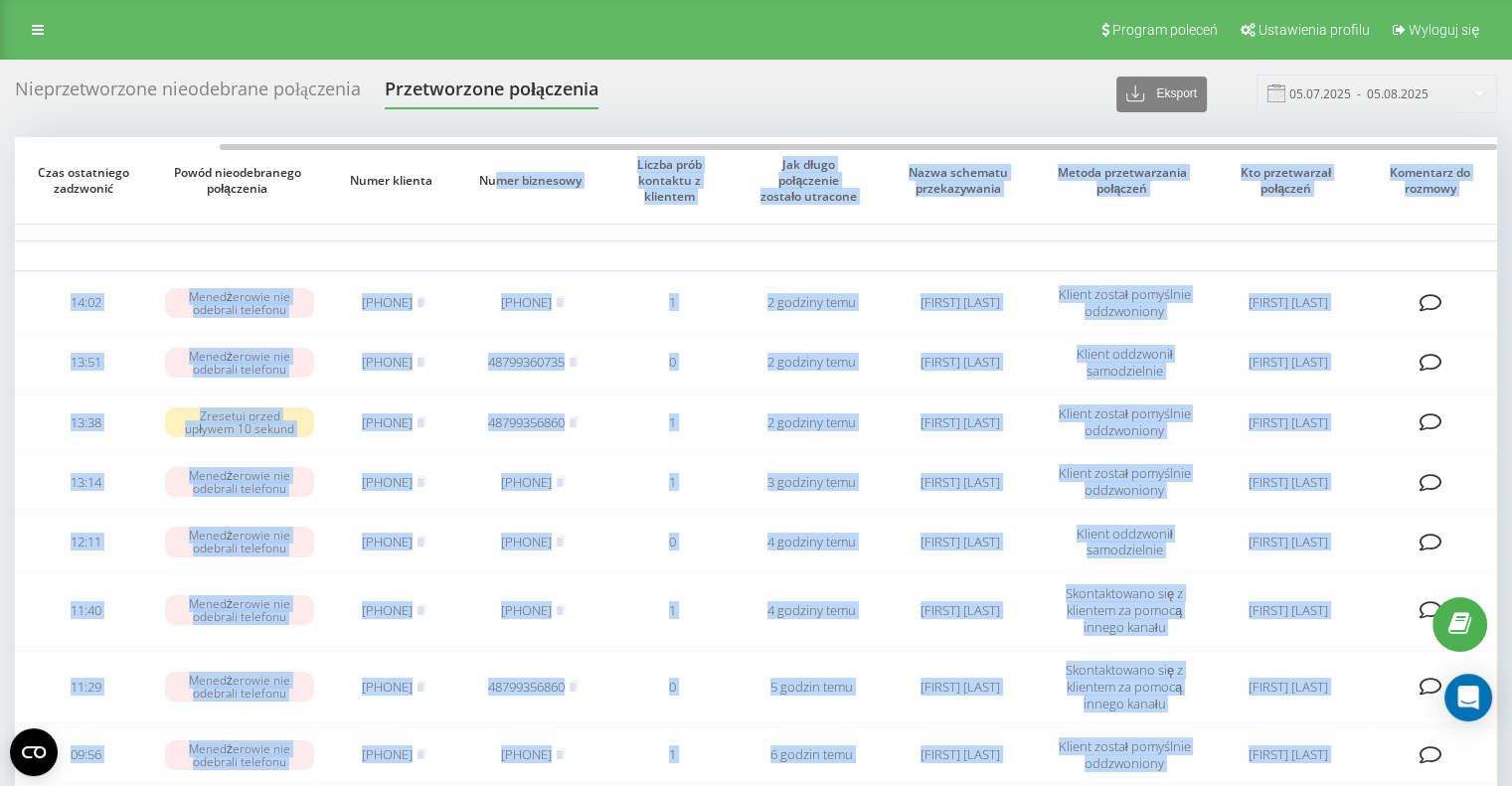 drag, startPoint x: 823, startPoint y: 142, endPoint x: 530, endPoint y: 170, distance: 294.33484 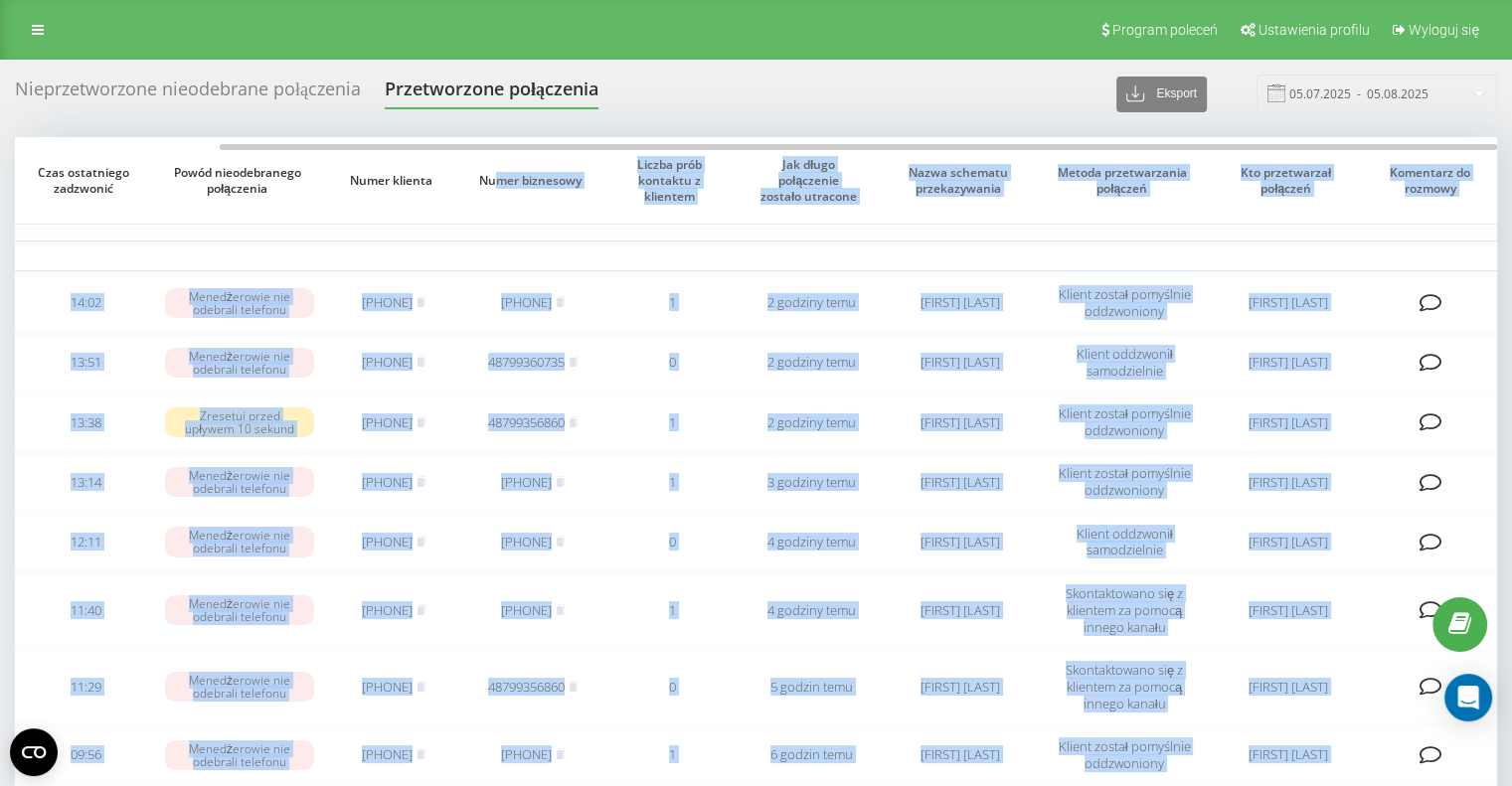 click on "Nieprzetworzone nieodebrane połączenia Przetworzone połączenia Eksport .csv .xlsx 05.07.2025  -  05.08.2025 Czas pierwszego zadzwonić Czas ostatniego zadzwonić Powód nieodebranego połączenia Numer klienta Numer biznesowy Liczba prób kontaktu z klientem Jak długo połączenie zostało utracone Nazwa schematu przekazywania Metoda przetwarzania połączeń Kto przetwarzał połączeń Komentarz do rozmowy Dzisiaj 2025-08-05 14:02:06 14:02 Menedżerowie nie odebrali telefonu 48503969949 48799366657 1 2 godziny temu Barbara Bednarczyk Klient został pomyślnie oddzwoniony Barbara Bednarczyk 2025-08-05 13:51:58 13:51 Menedżerowie nie odebrali telefonu 48665924043 48799360735 0 2 godziny temu Adrian Niedźwiedź Klient oddzwonił samodzielnie Adrian Niedźwiedź 2025-08-05 13:38:19 13:38 Zresetuj przed upływem 10 sekund 48533006555 48799356860 1 2 godziny temu Marcin Zmysłowski Klient został pomyślnie oddzwoniony Joanna Matłosz 2025-08-05 13:14:32 13:14 Menedżerowie nie odebrali telefonu 1 12:11 0" at bounding box center (756, 664) 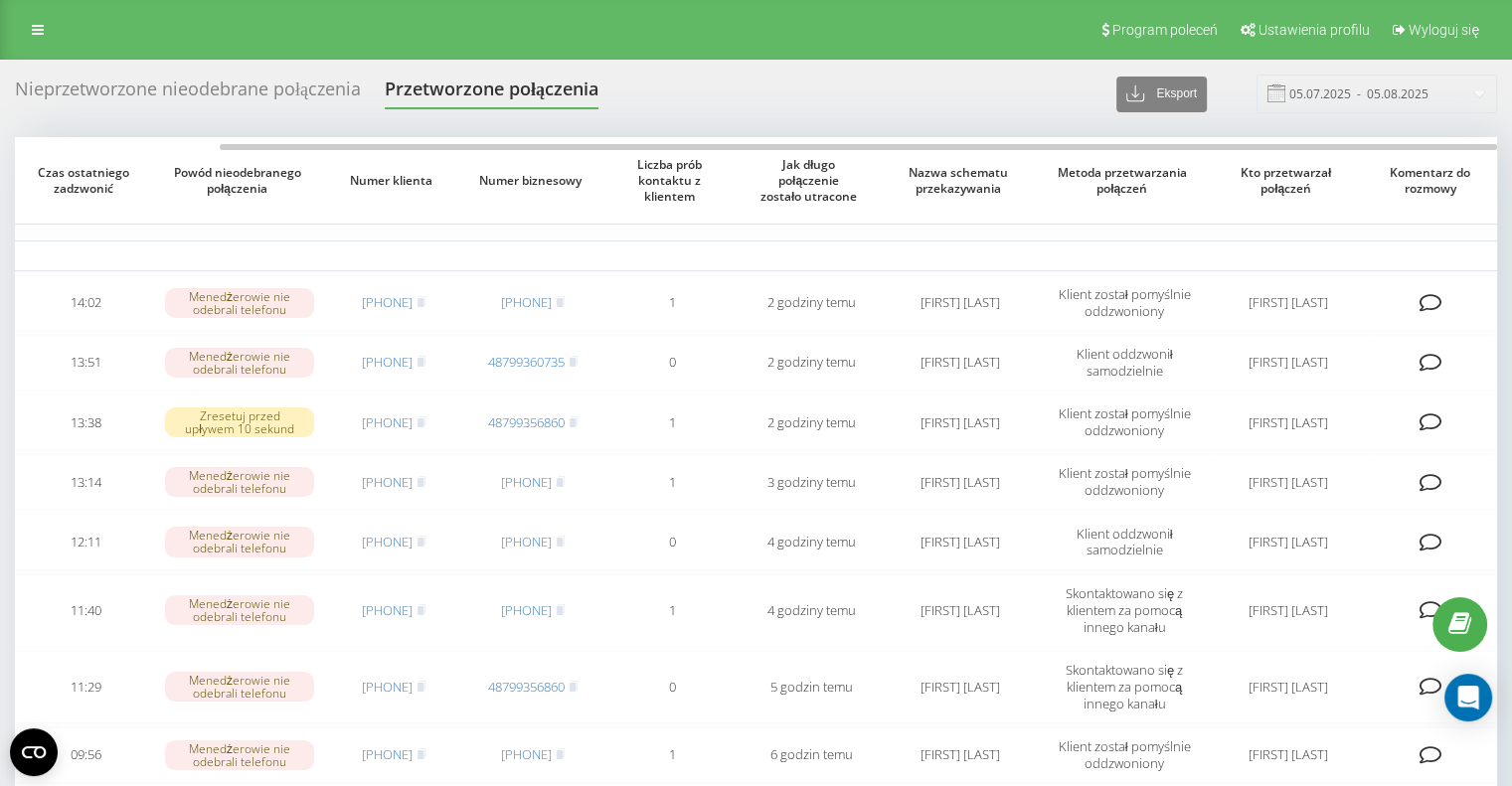 click on "Nieprzetworzone nieodebrane połączenia Przetworzone połączenia Eksport .csv .xlsx 05.07.2025  -  05.08.2025" at bounding box center (756, 93) 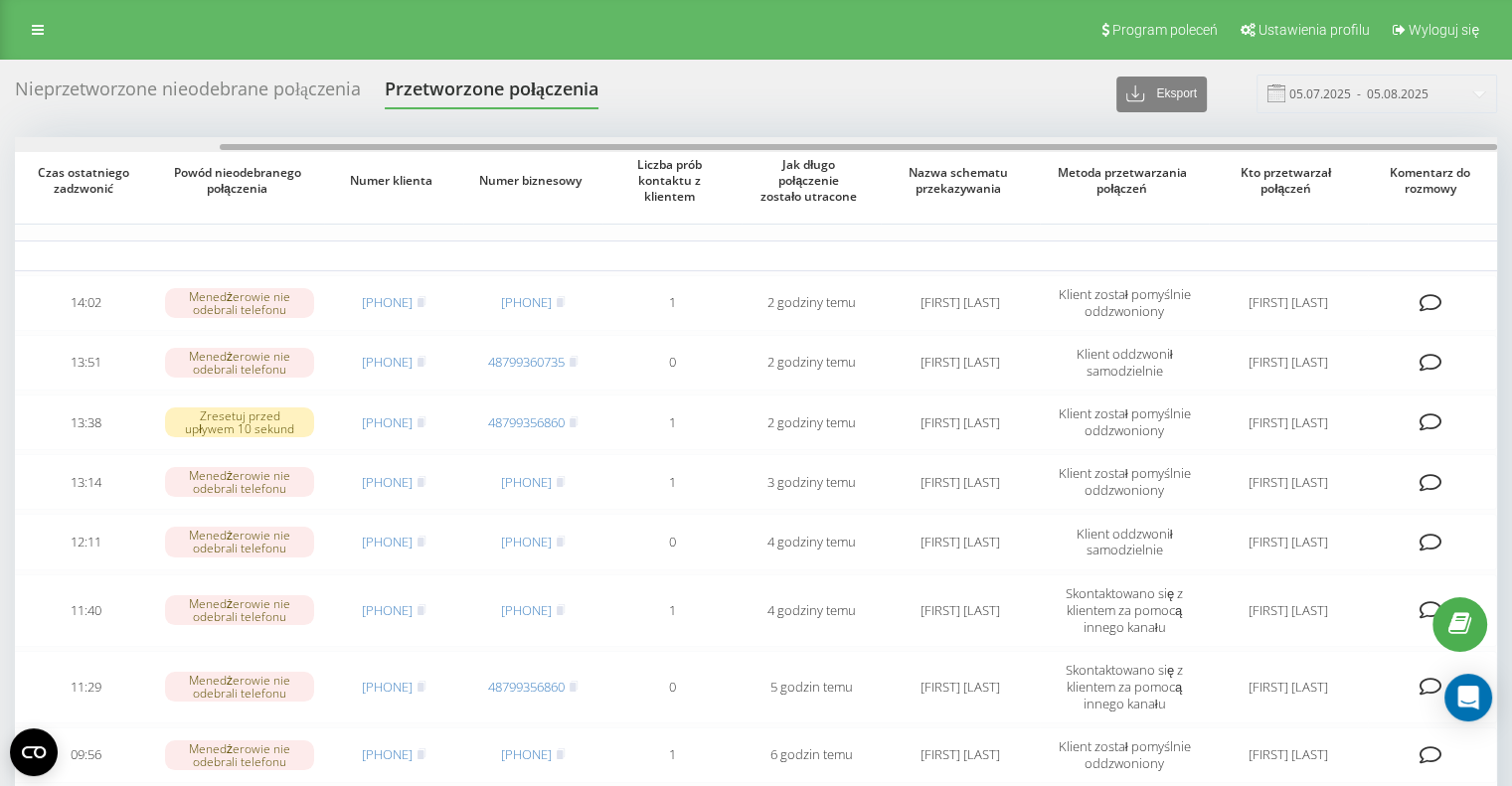 drag, startPoint x: 661, startPoint y: 142, endPoint x: 523, endPoint y: 150, distance: 138.23169 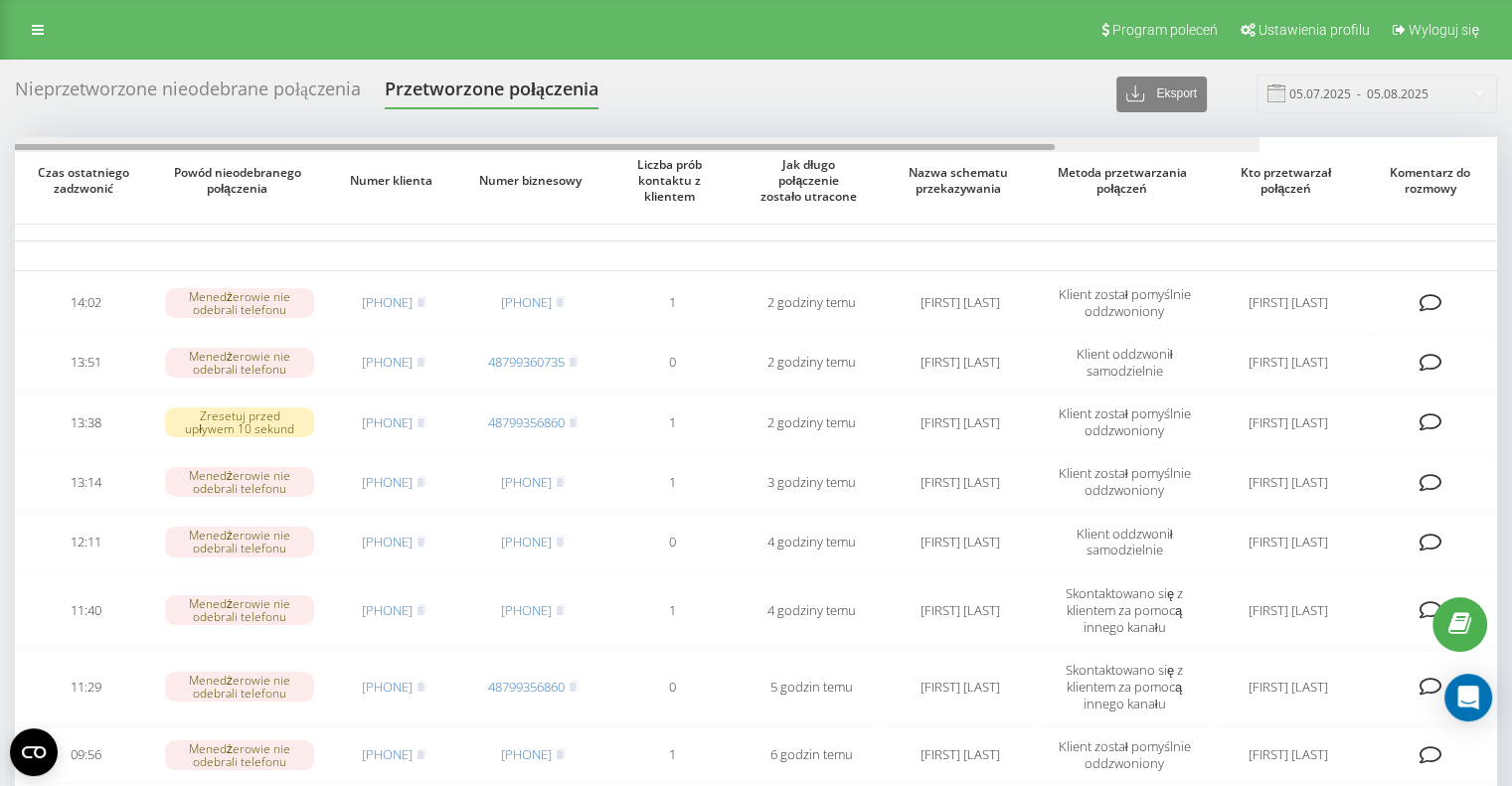 scroll, scrollTop: 0, scrollLeft: 0, axis: both 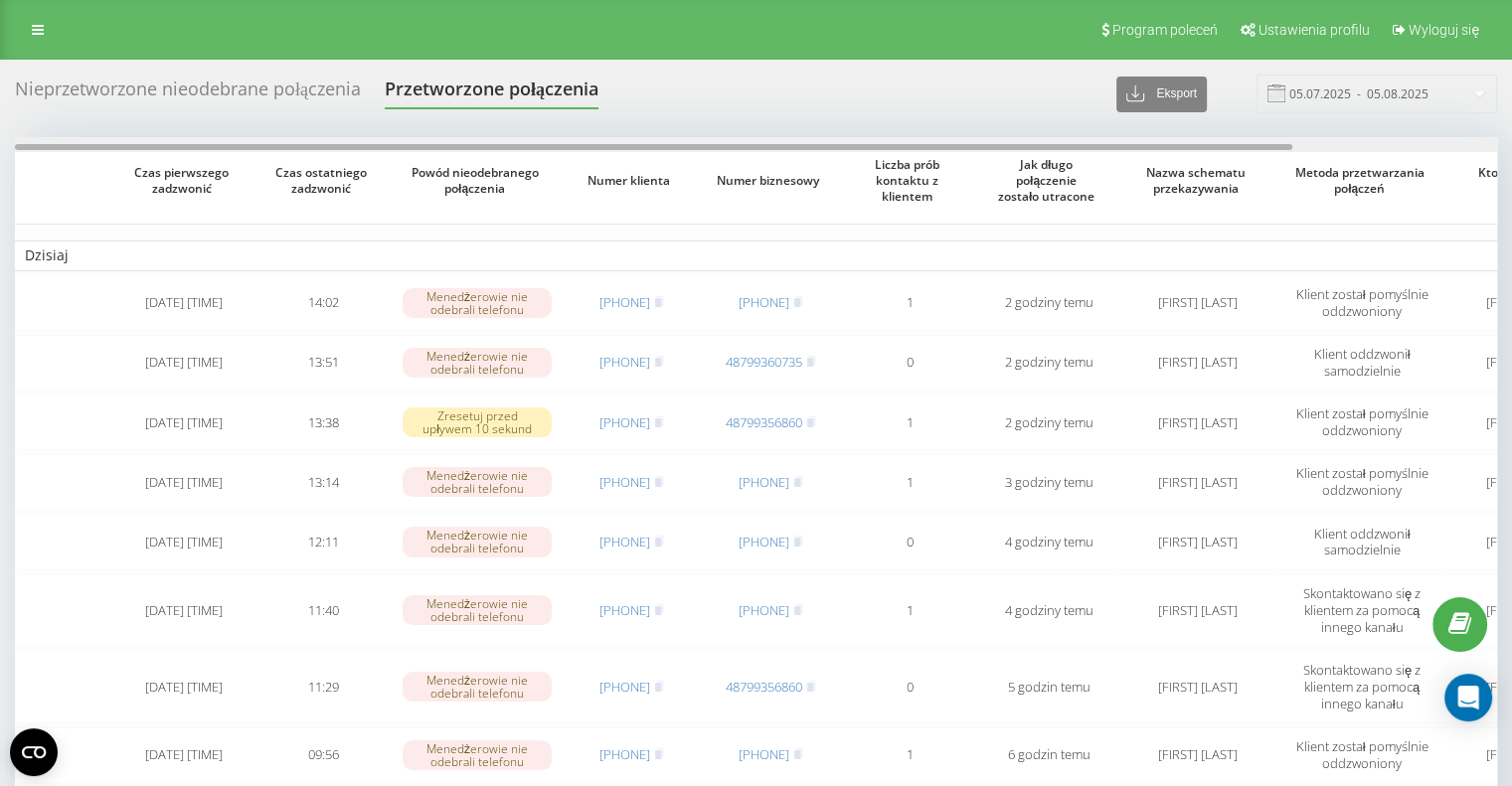 click at bounding box center [756, 144] 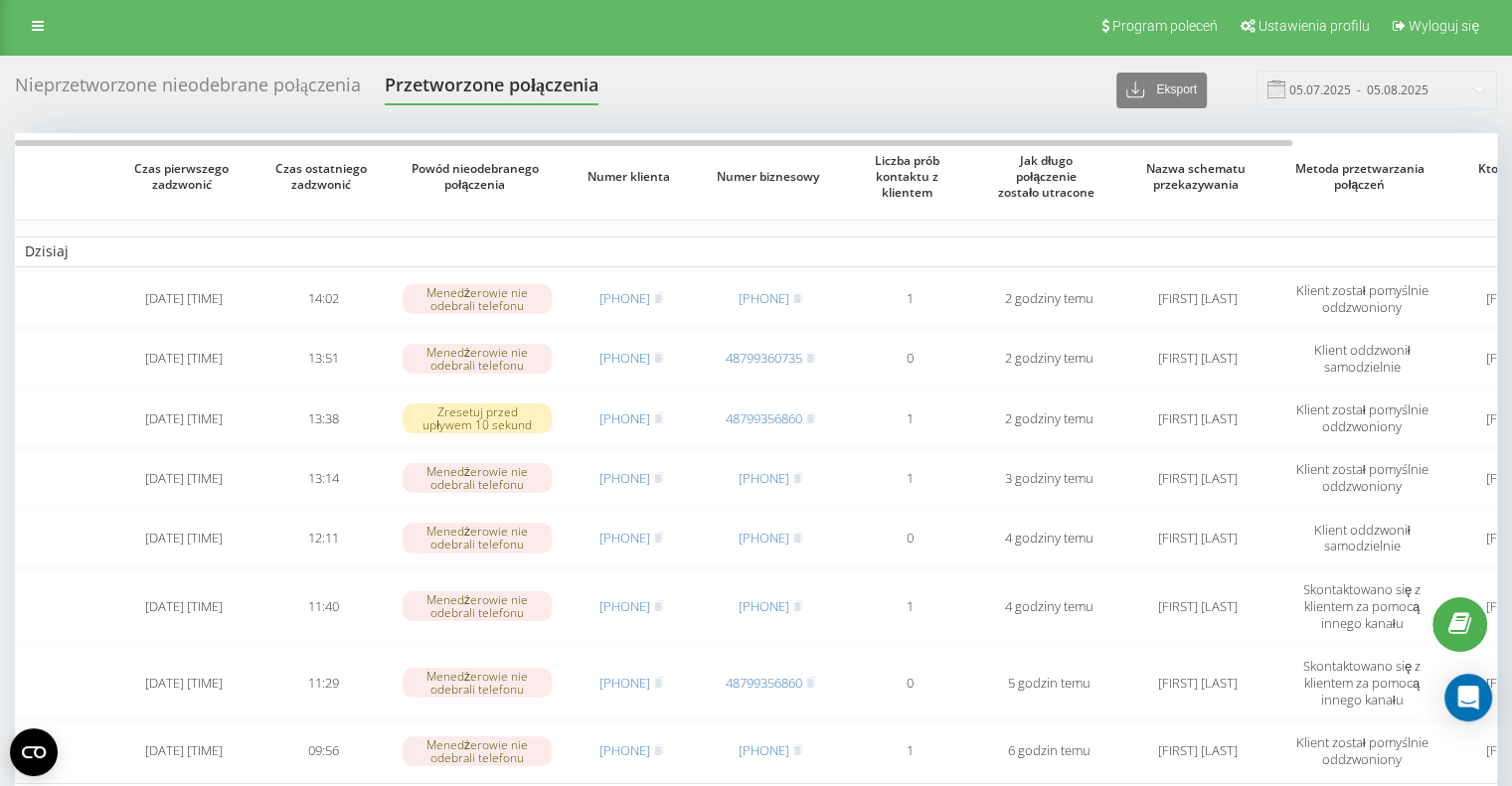 scroll, scrollTop: 0, scrollLeft: 0, axis: both 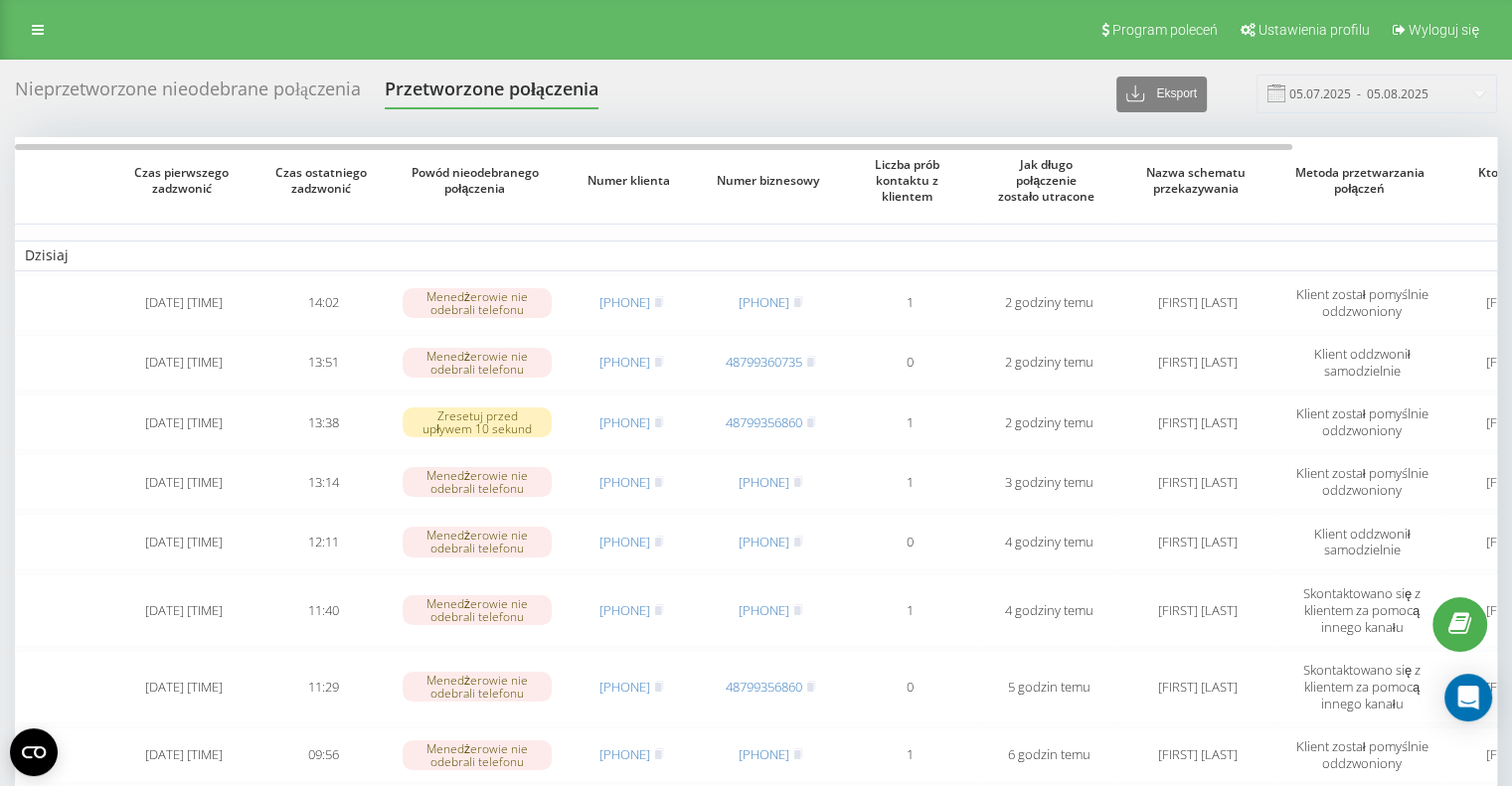 click on "Nieprzetworzone nieodebrane połączenia" at bounding box center [188, 93] 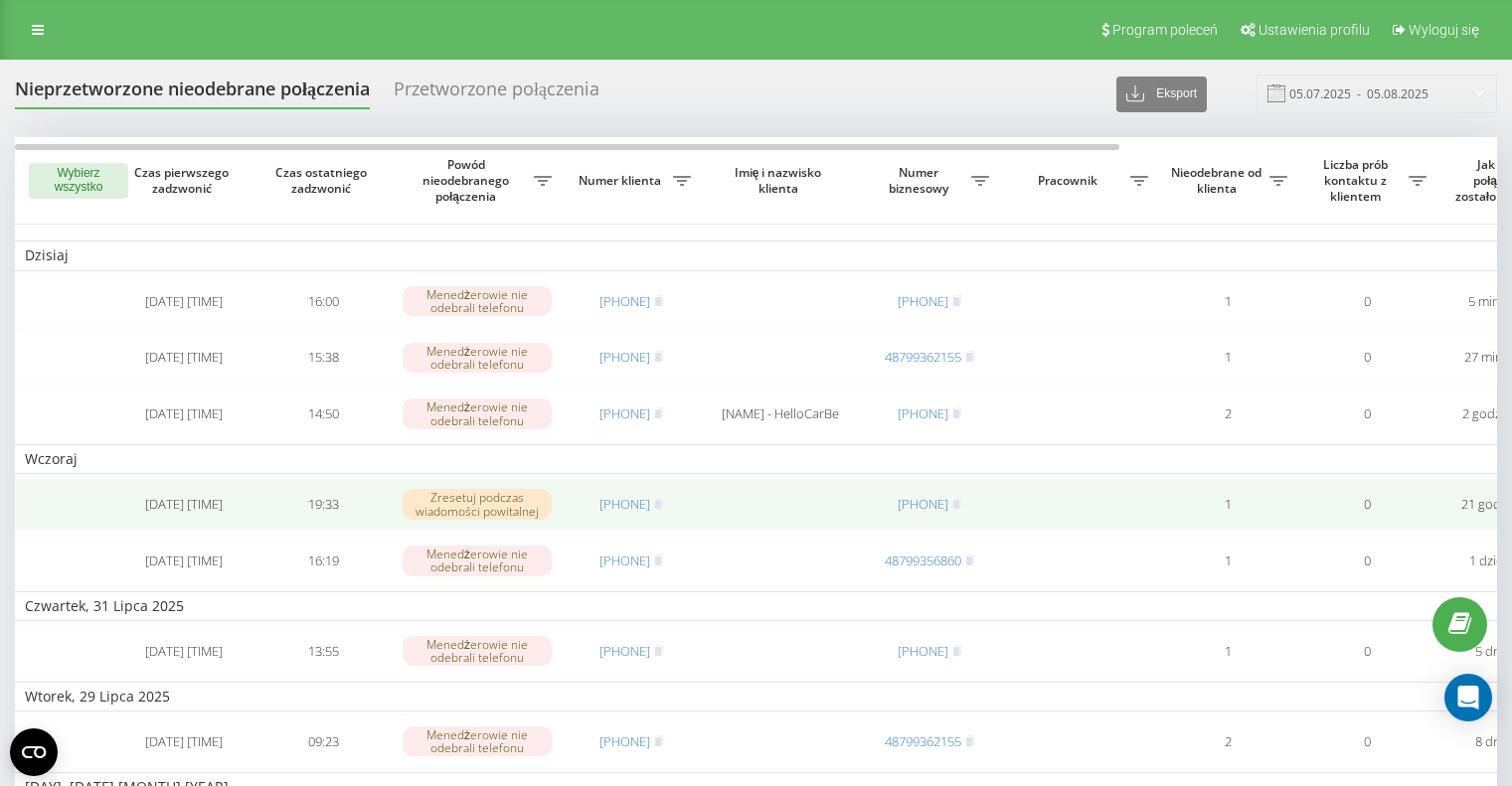 scroll, scrollTop: 0, scrollLeft: 0, axis: both 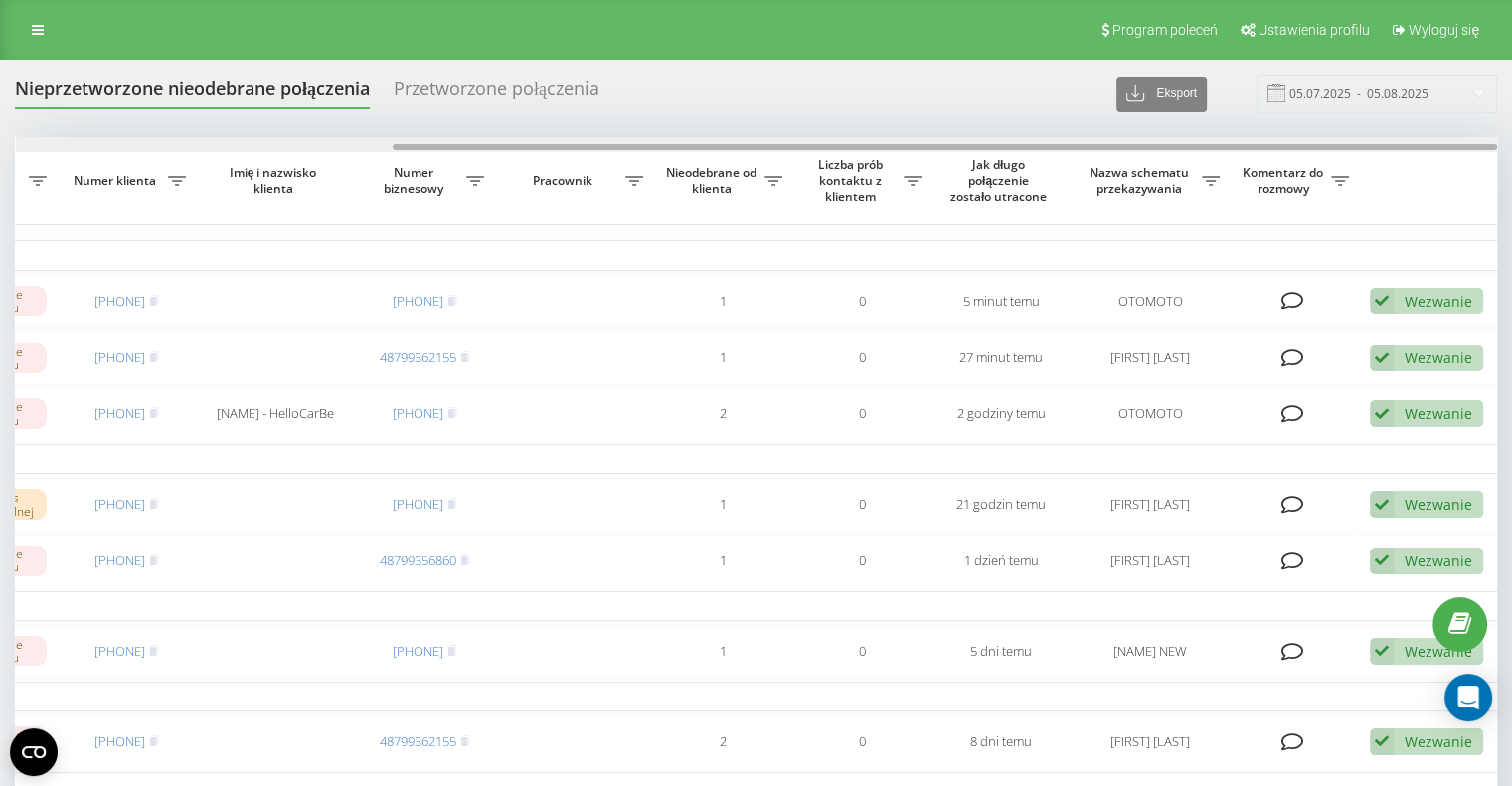 drag, startPoint x: 618, startPoint y: 140, endPoint x: 766, endPoint y: 146, distance: 148.12157 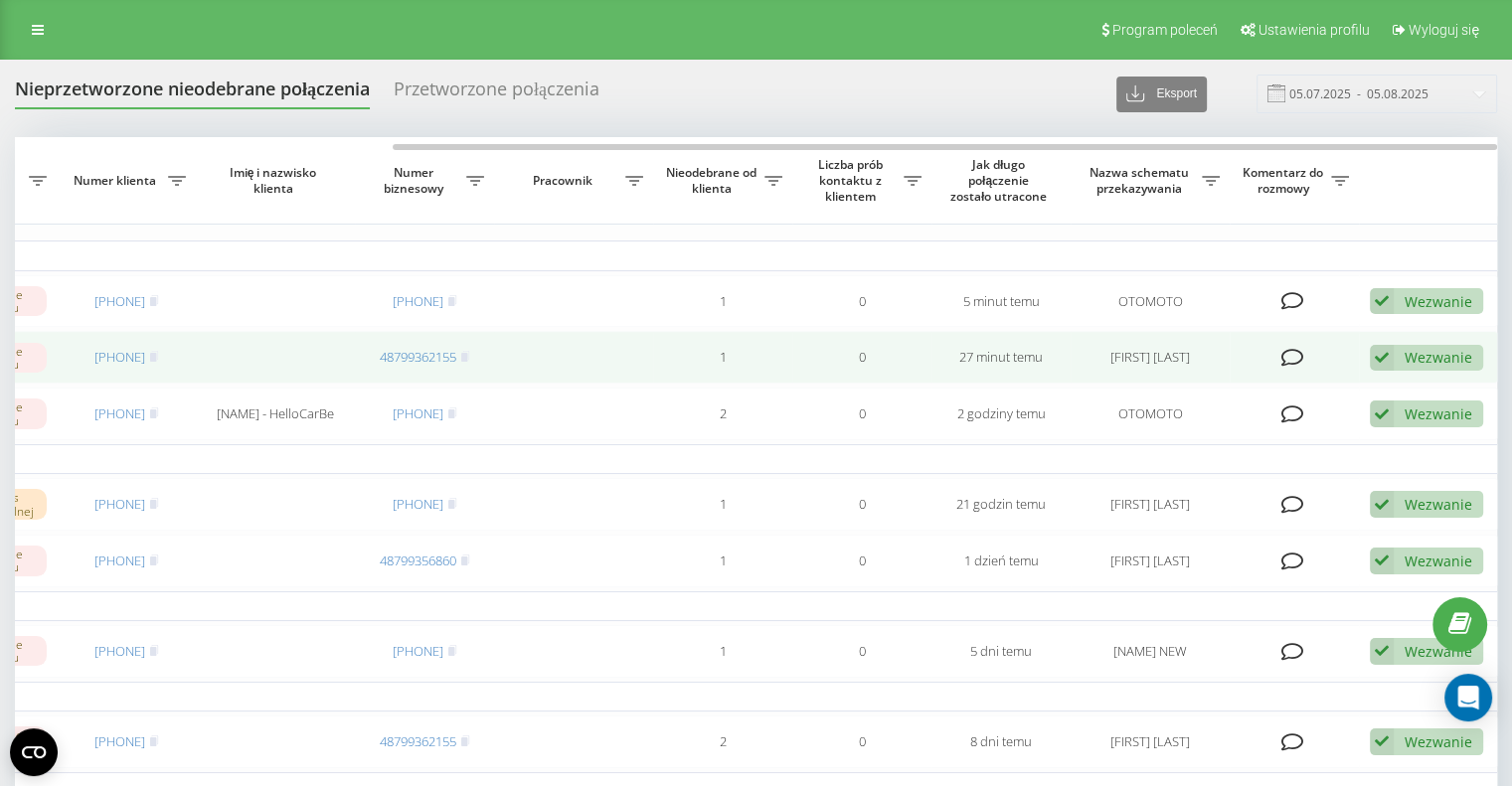 click on "[FIRST] [LAST]" at bounding box center [1150, 357] 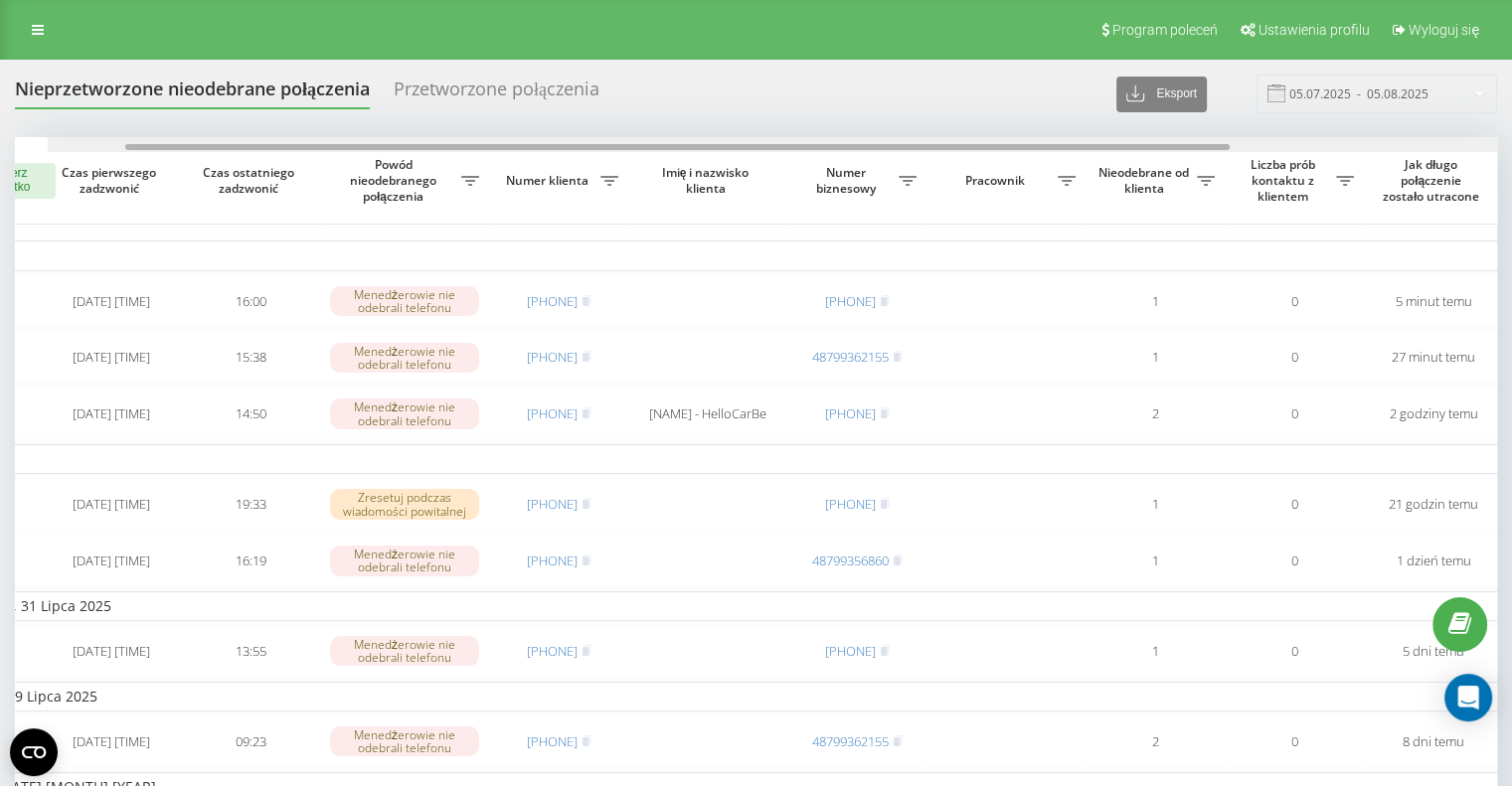 scroll, scrollTop: 0, scrollLeft: 0, axis: both 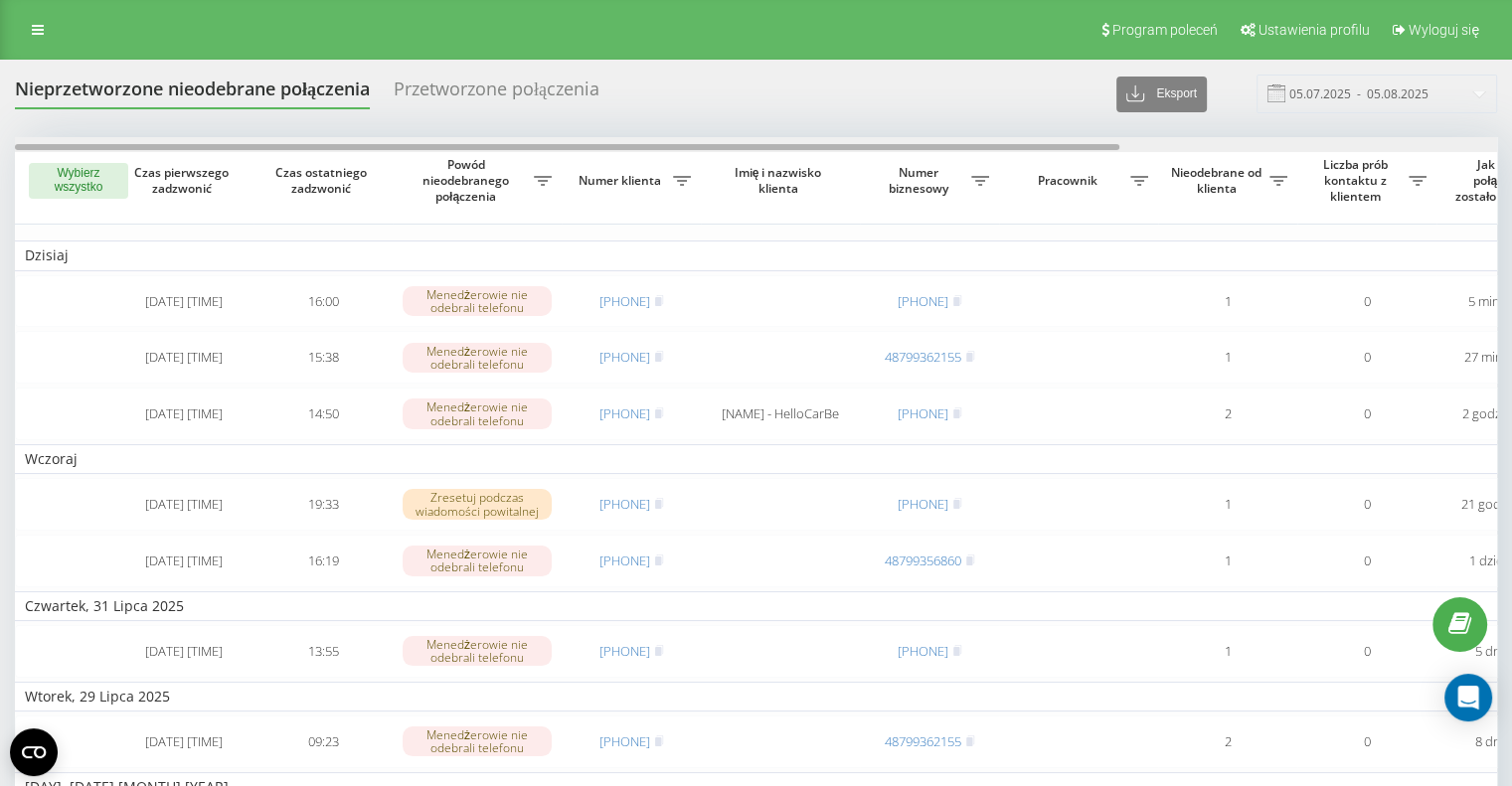 drag, startPoint x: 828, startPoint y: 147, endPoint x: 298, endPoint y: 162, distance: 530.212 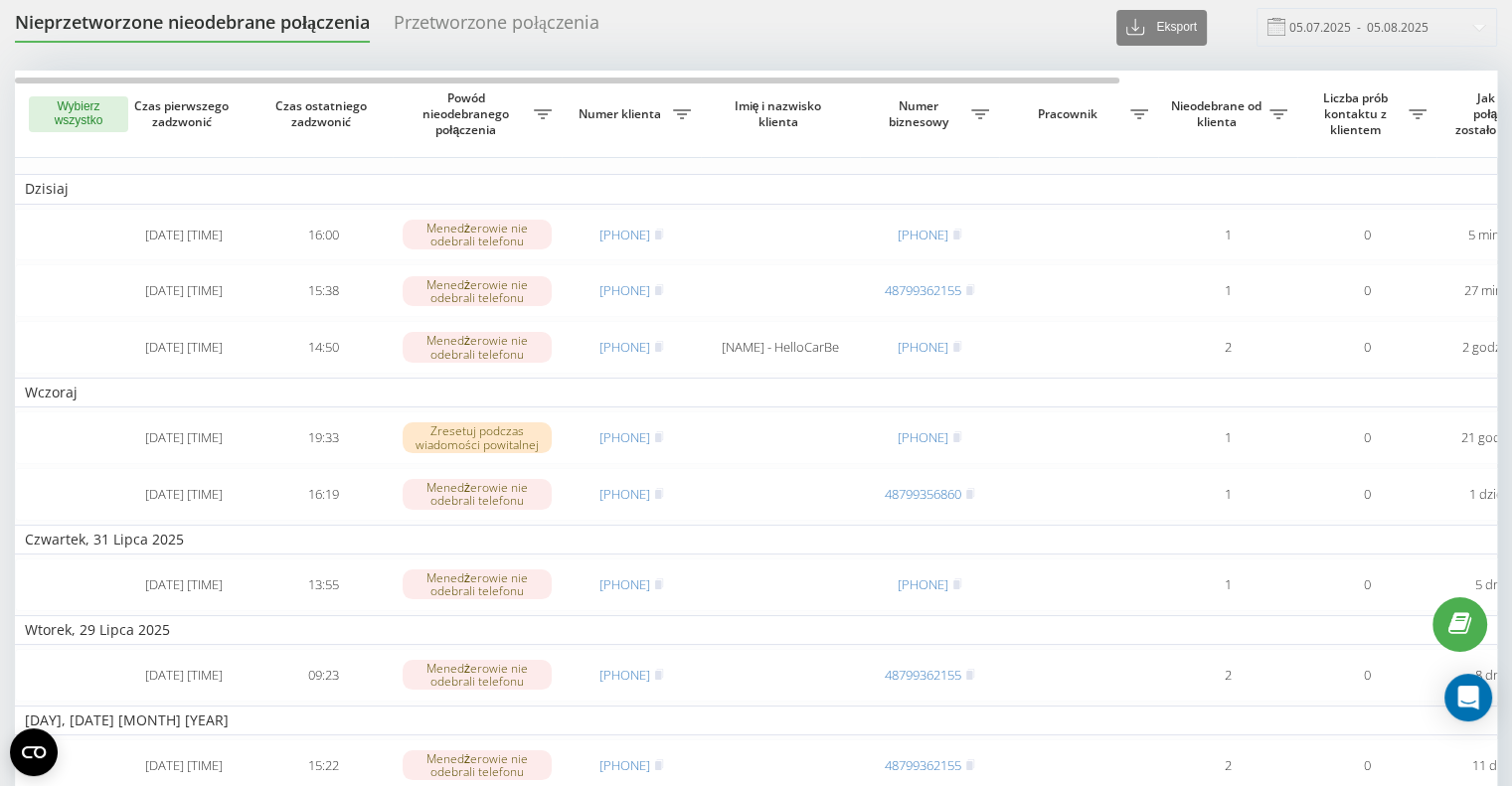 scroll, scrollTop: 99, scrollLeft: 0, axis: vertical 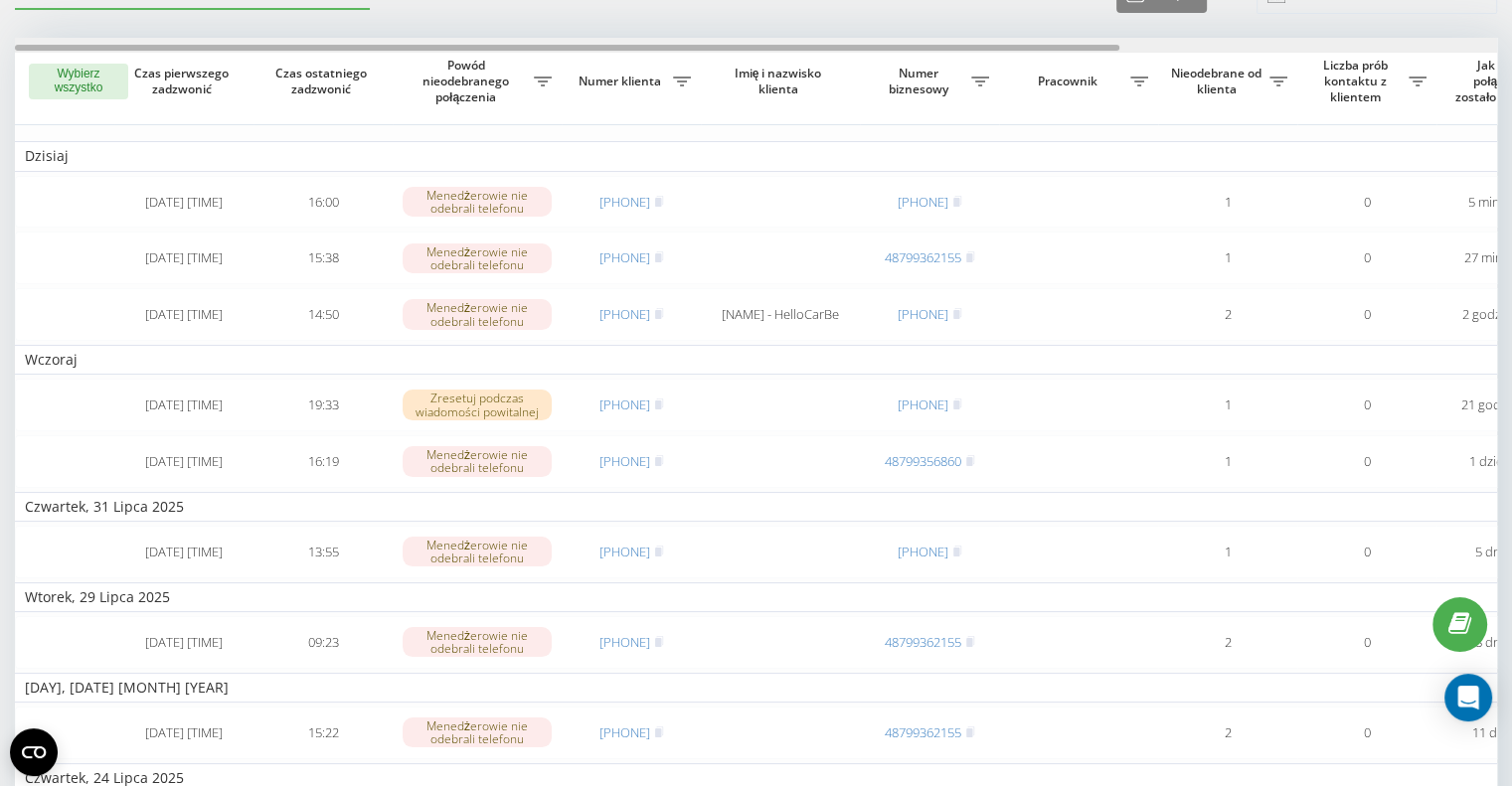 drag, startPoint x: 752, startPoint y: 47, endPoint x: 676, endPoint y: 86, distance: 85.422479 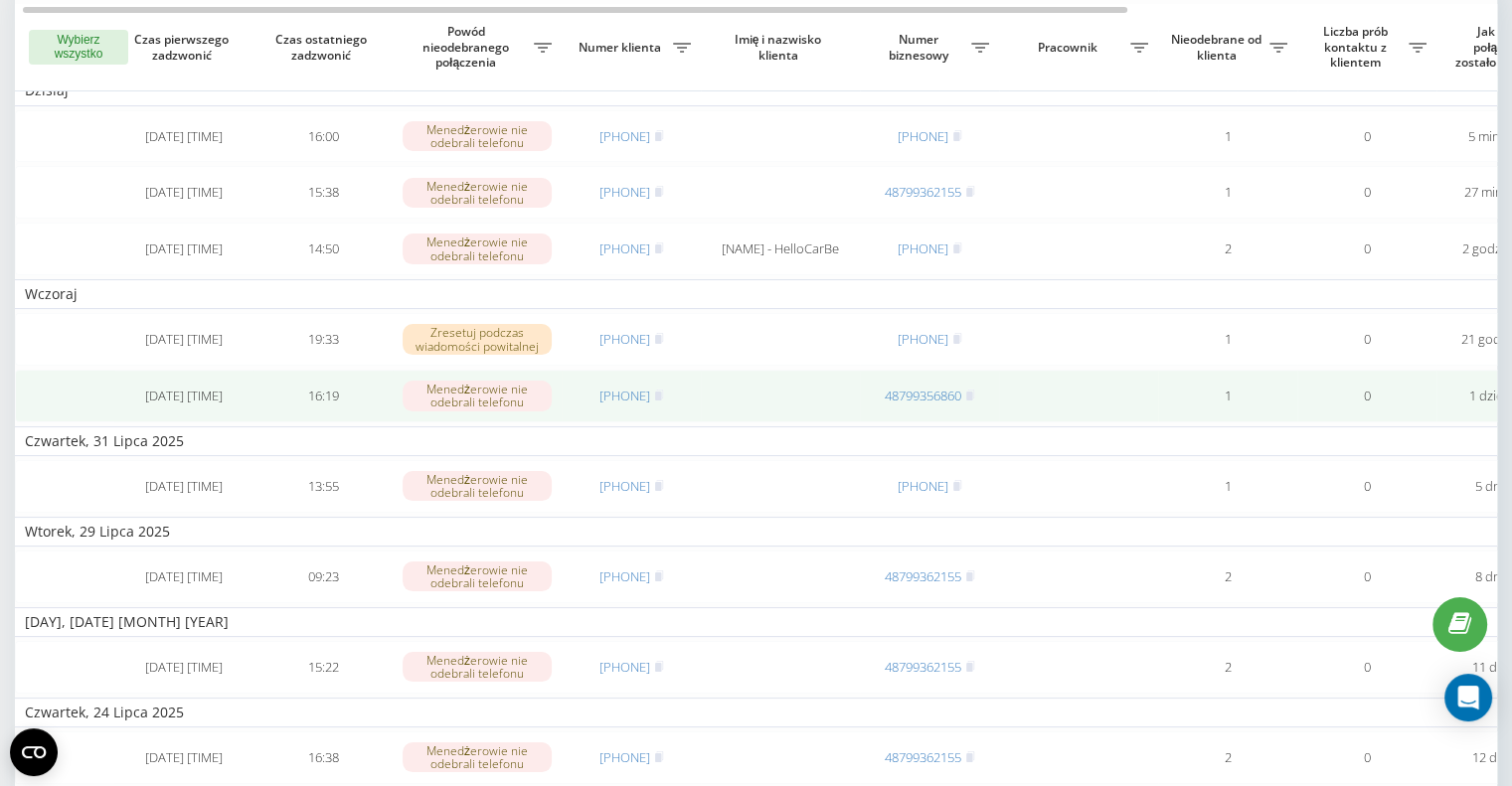 scroll, scrollTop: 199, scrollLeft: 0, axis: vertical 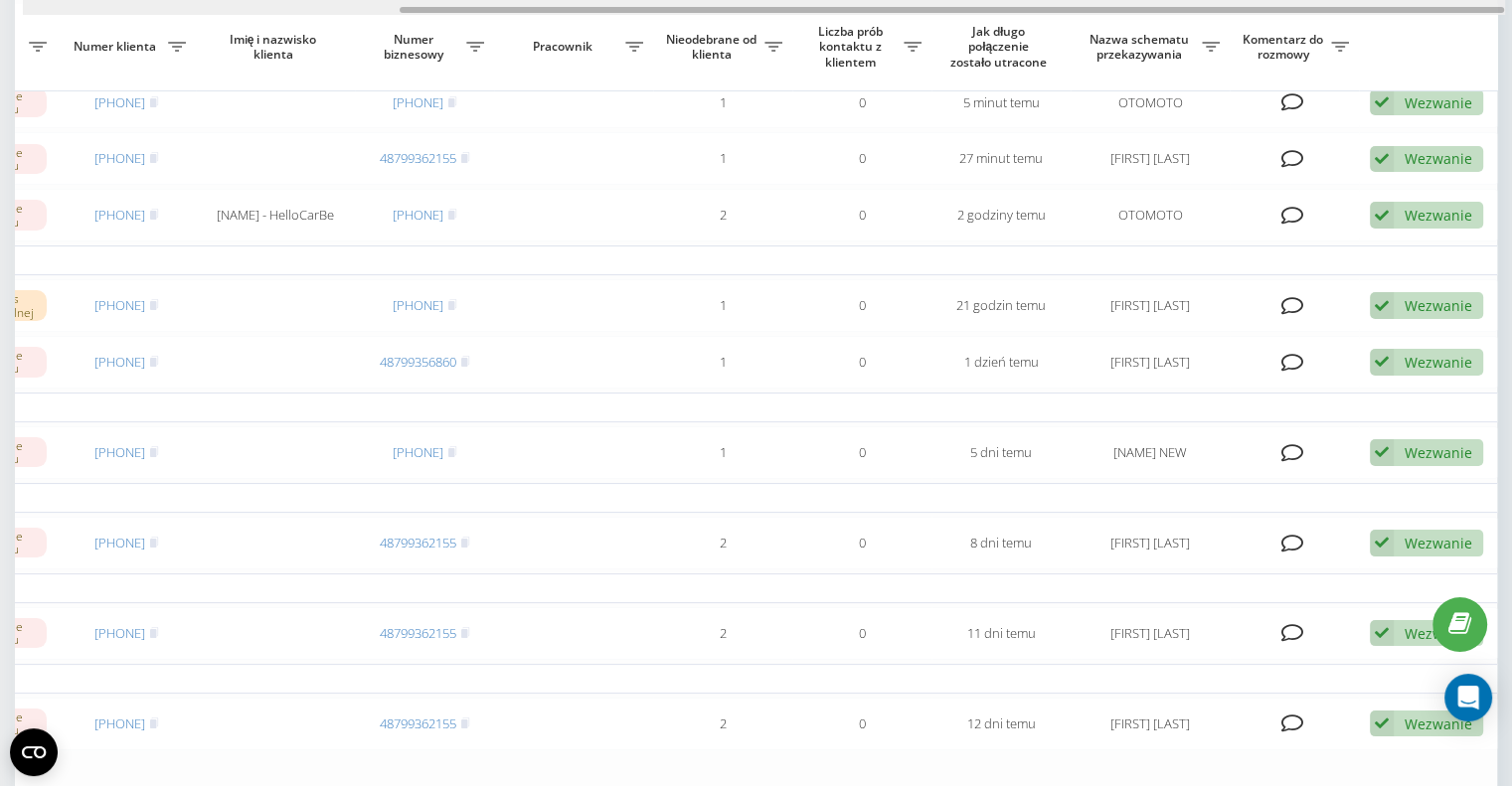 drag, startPoint x: 1082, startPoint y: 8, endPoint x: 1513, endPoint y: -17, distance: 431.72445 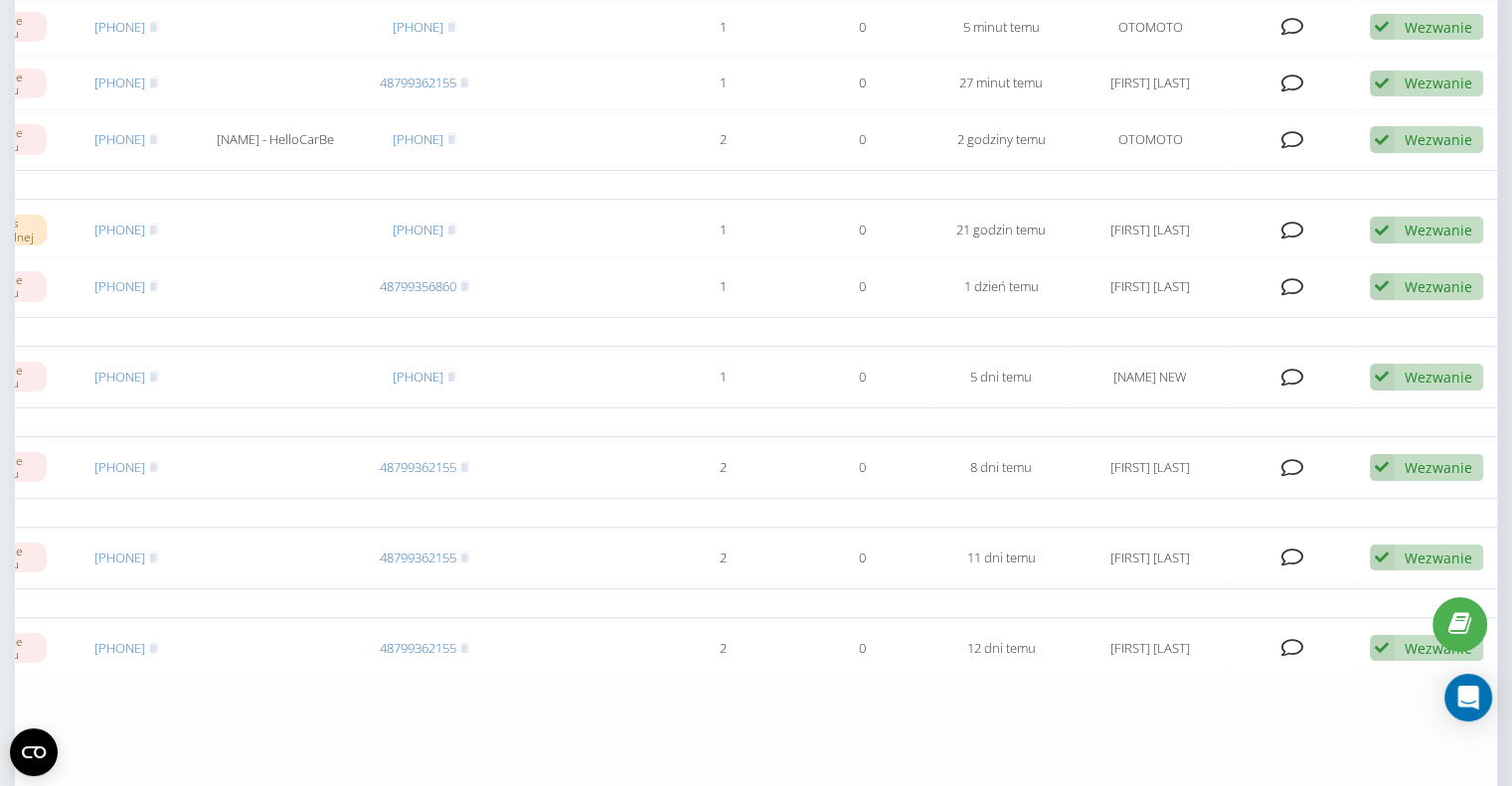 scroll, scrollTop: 0, scrollLeft: 0, axis: both 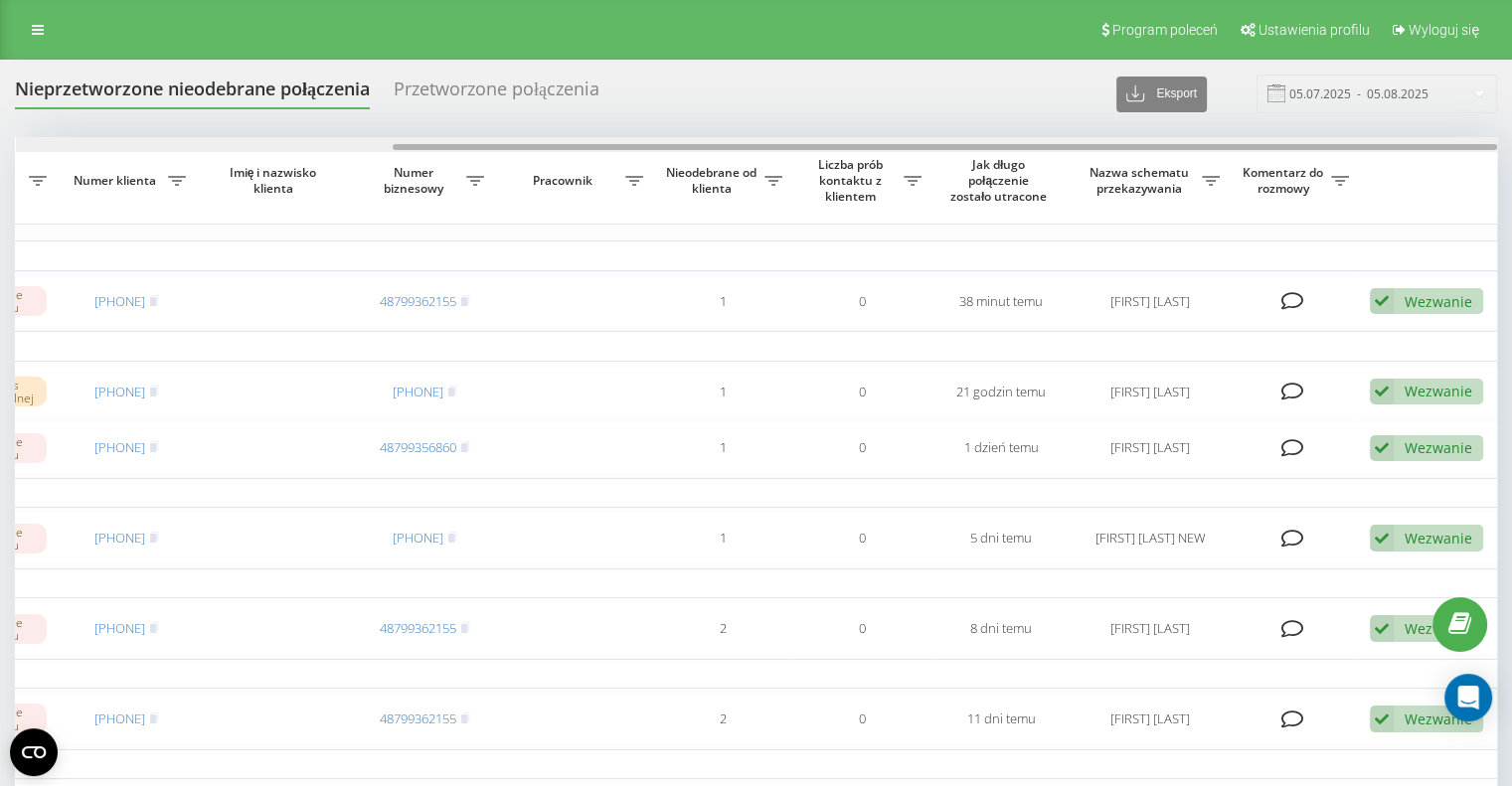 drag, startPoint x: 835, startPoint y: 141, endPoint x: 1213, endPoint y: 141, distance: 378 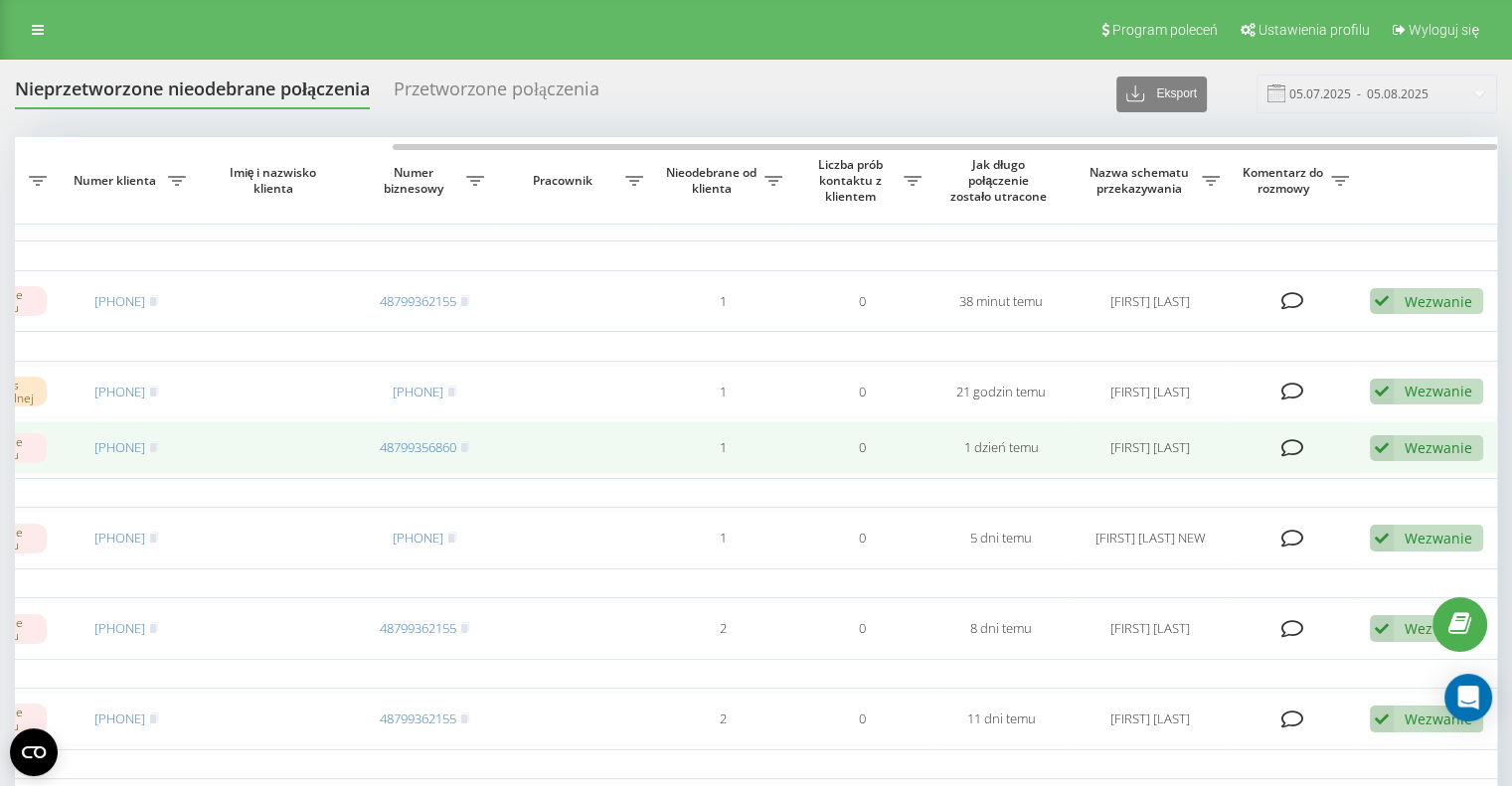 click on "Wezwanie" at bounding box center [1438, 447] 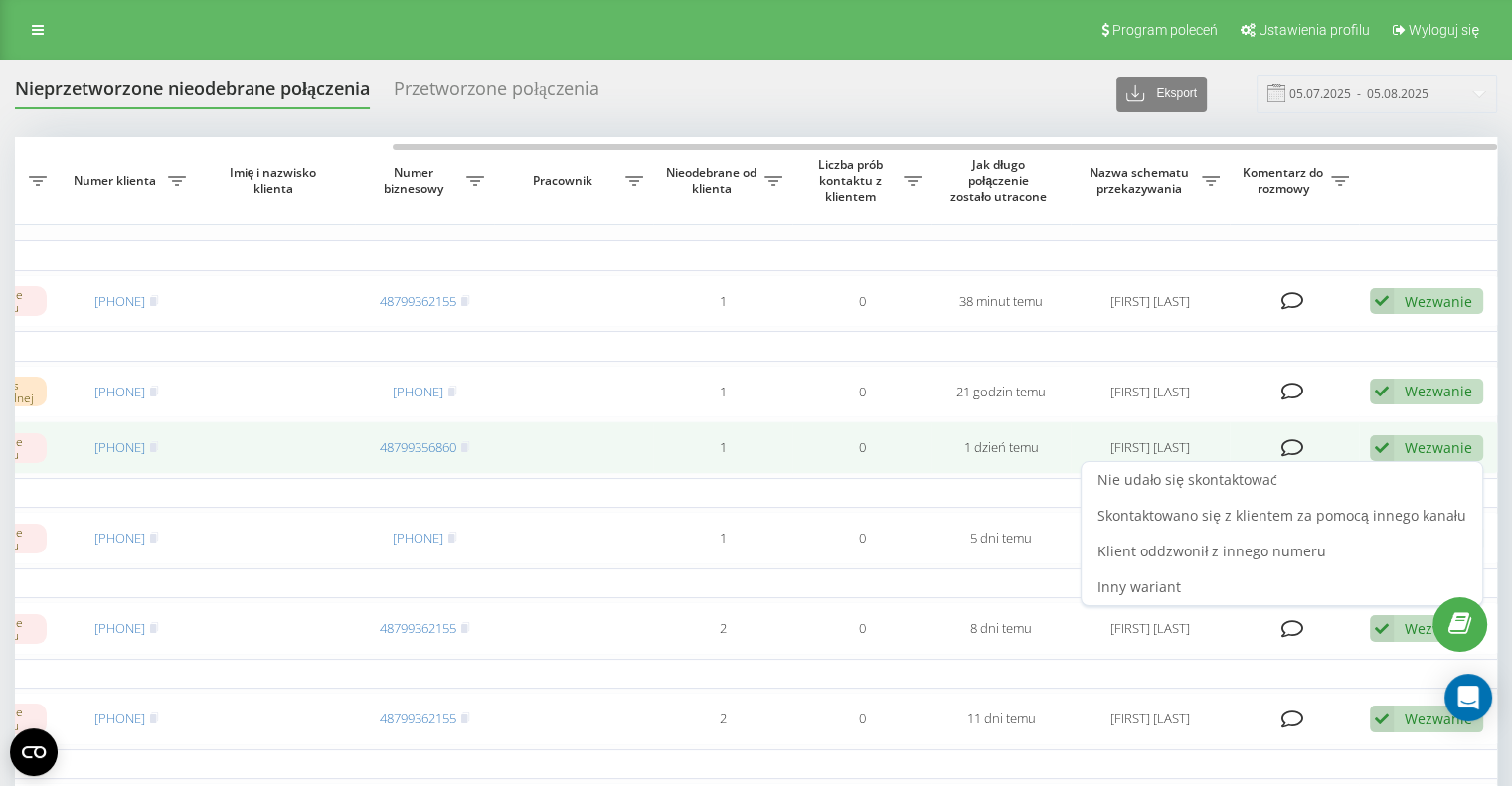 click on "Wezwanie" at bounding box center (1438, 447) 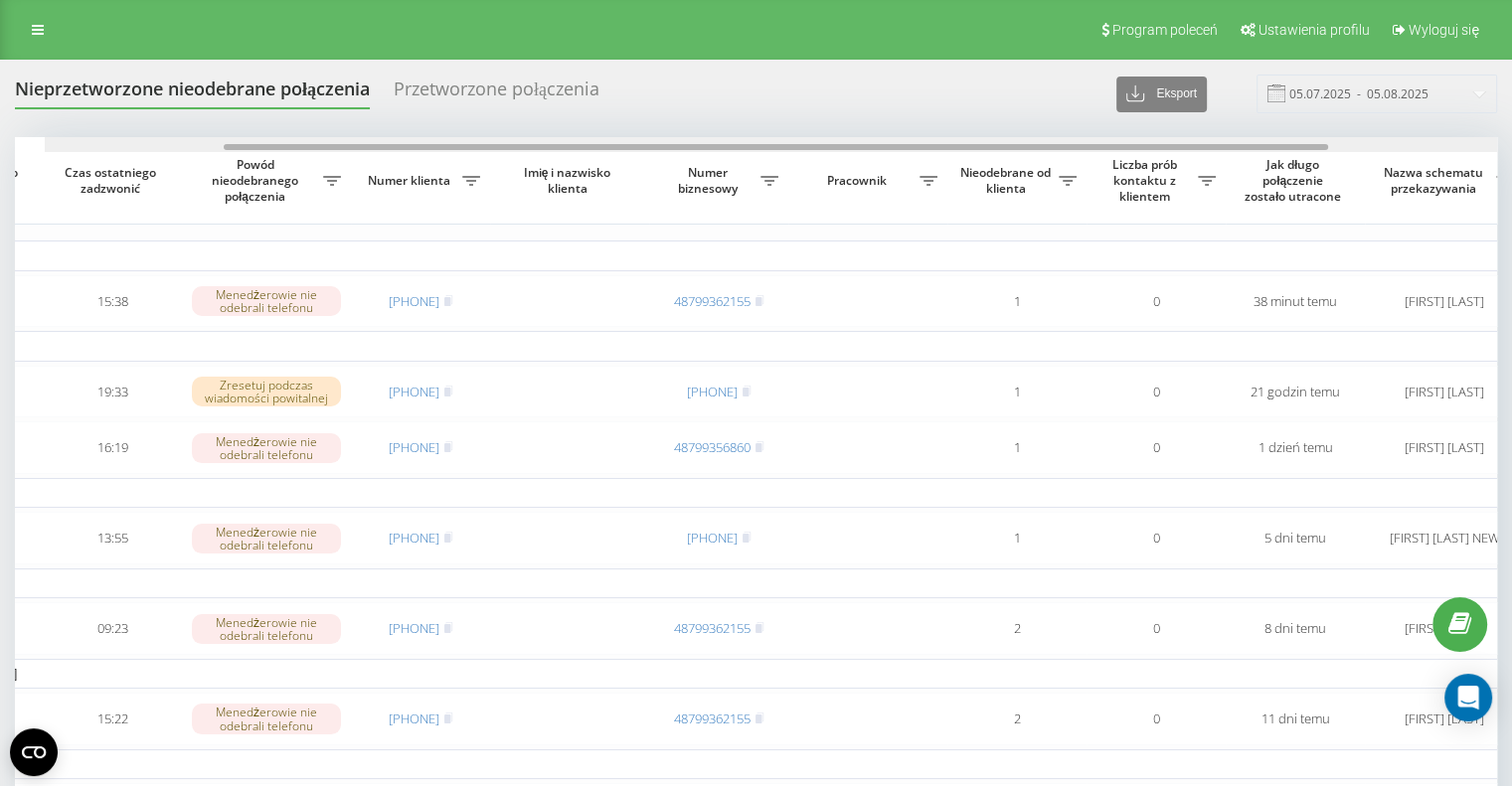 scroll, scrollTop: 0, scrollLeft: 158, axis: horizontal 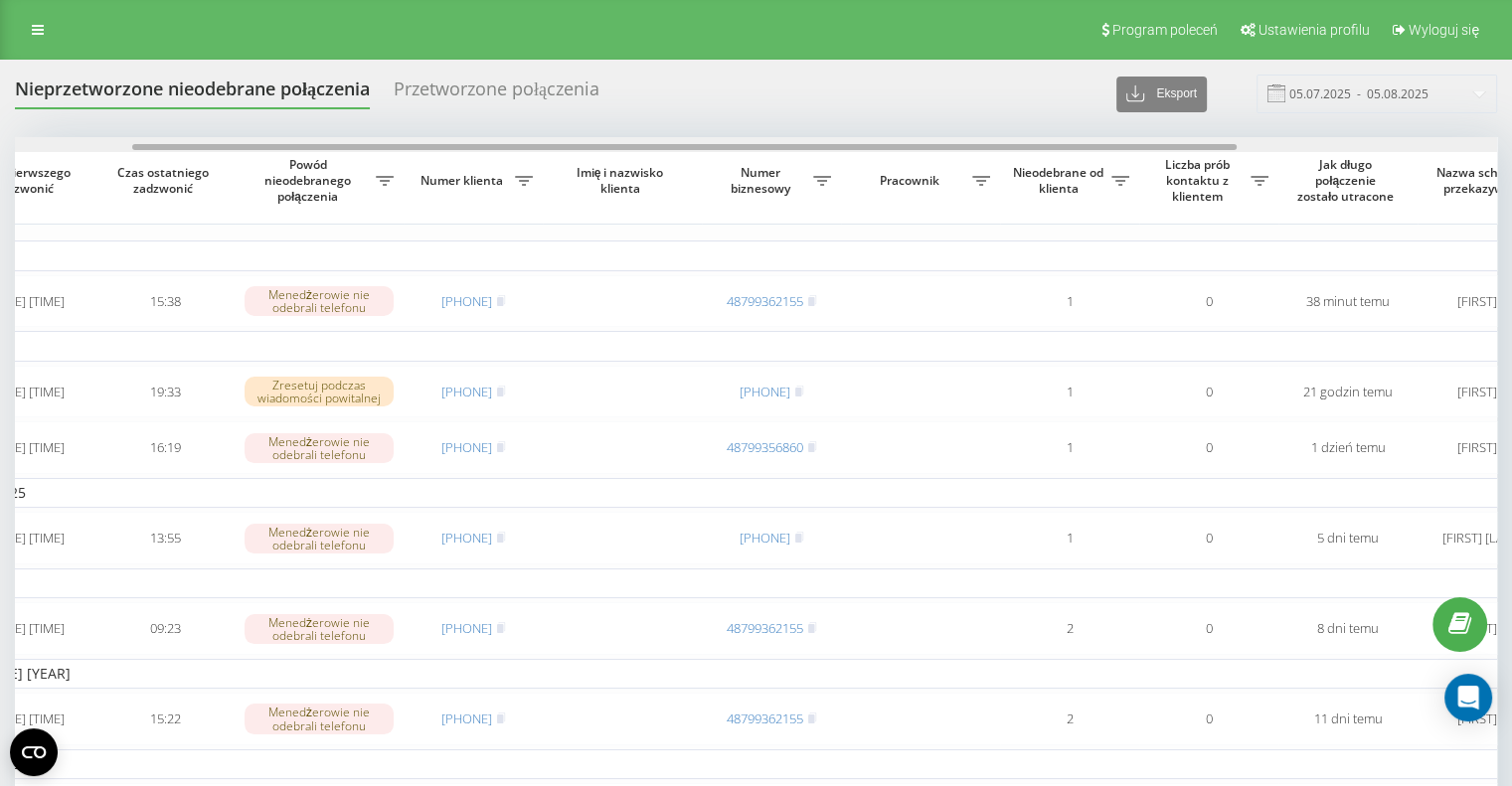drag, startPoint x: 836, startPoint y: 143, endPoint x: 577, endPoint y: 166, distance: 260.01923 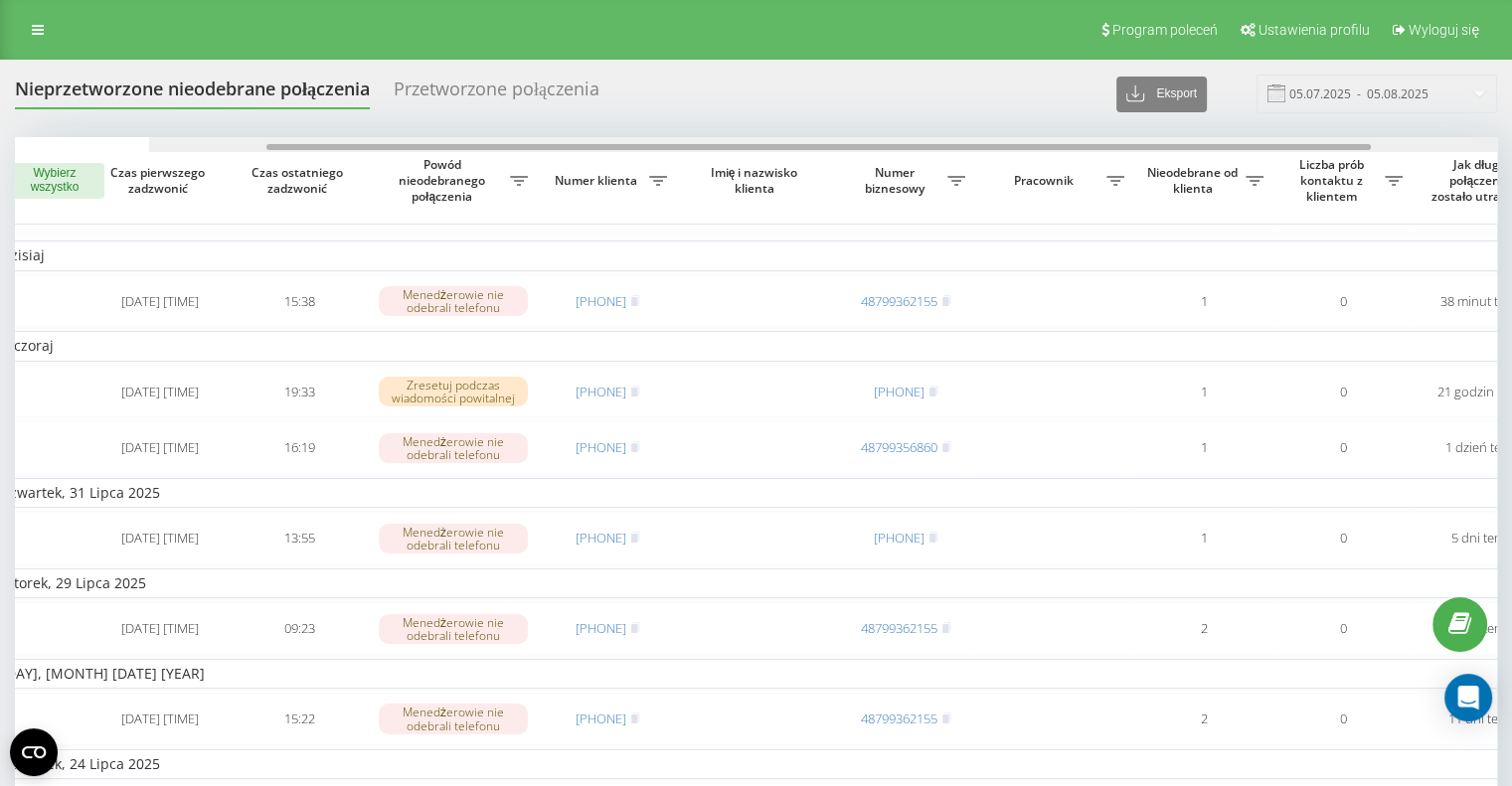 scroll, scrollTop: 0, scrollLeft: 0, axis: both 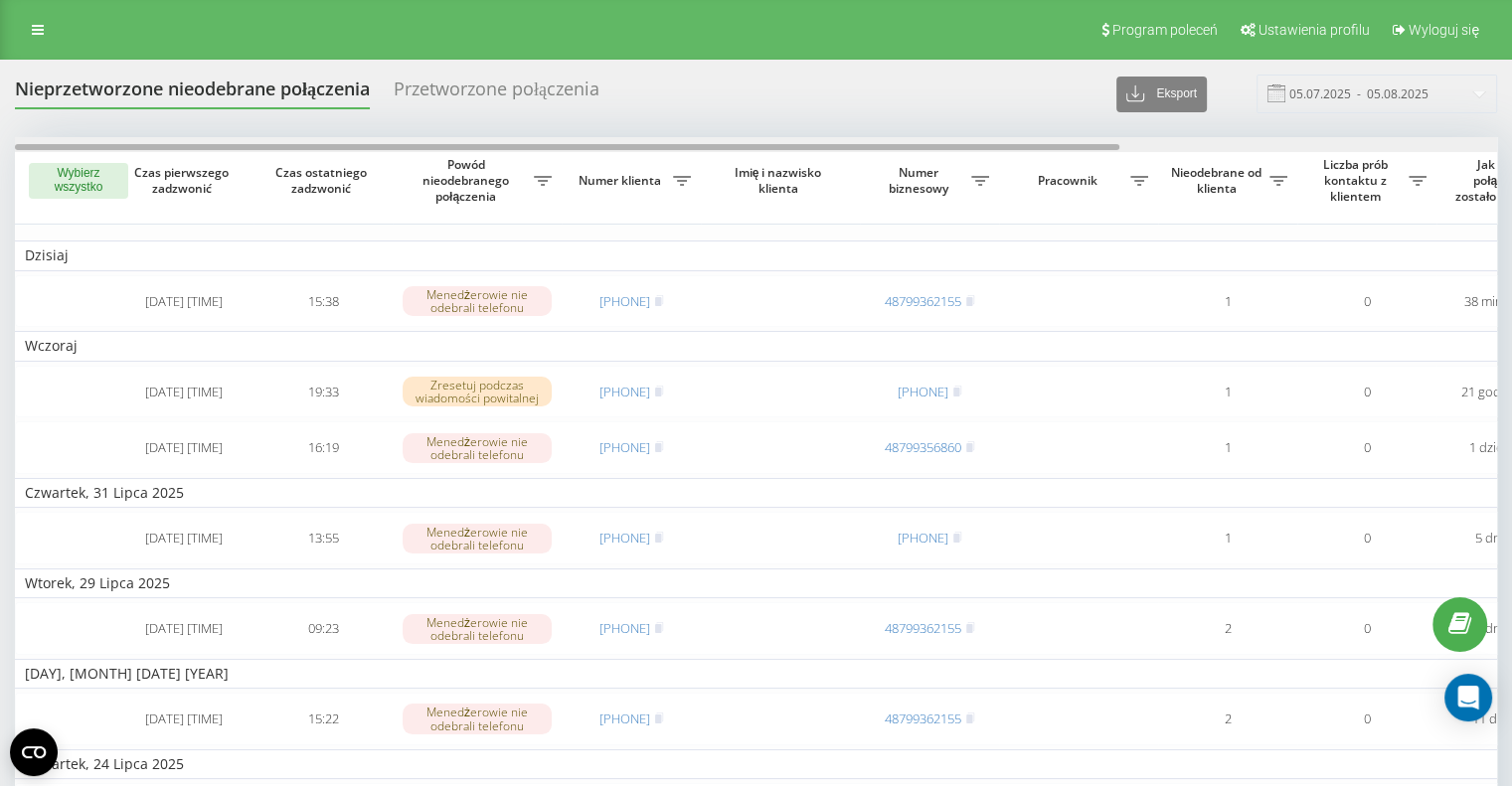 drag, startPoint x: 1159, startPoint y: 146, endPoint x: 891, endPoint y: 159, distance: 268.31511 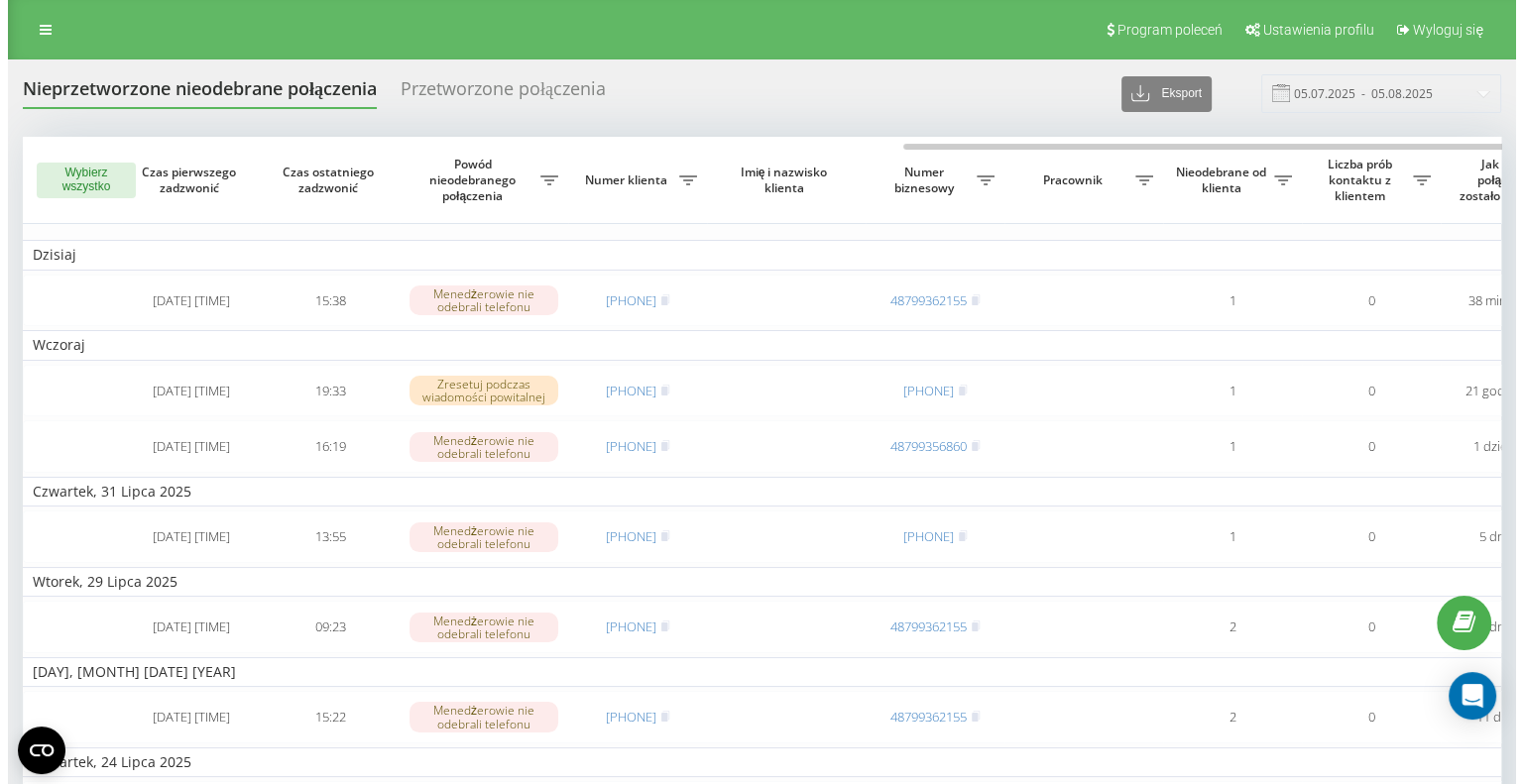 scroll, scrollTop: 0, scrollLeft: 504, axis: horizontal 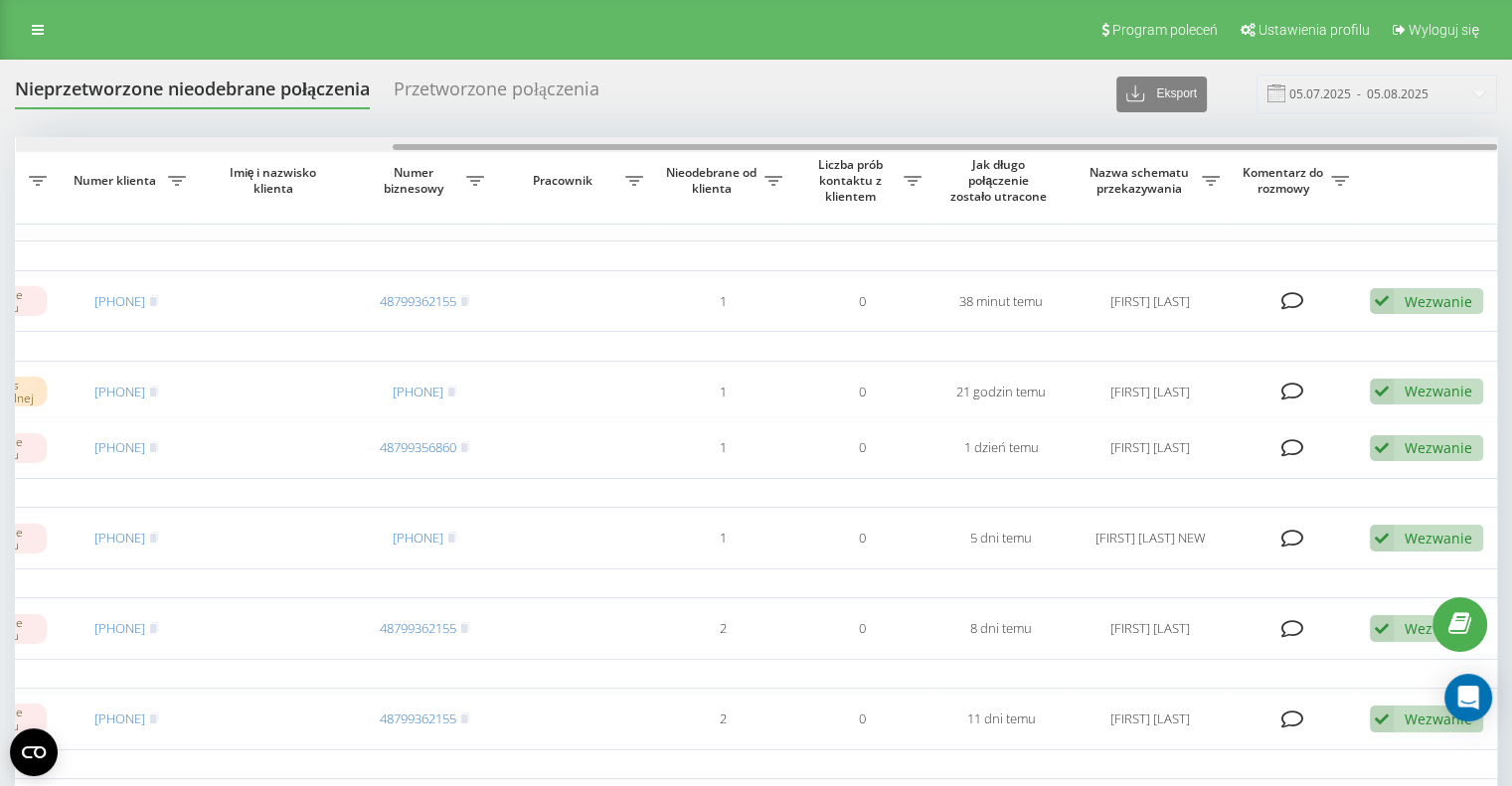 drag, startPoint x: 1015, startPoint y: 142, endPoint x: 1359, endPoint y: 140, distance: 344.00581 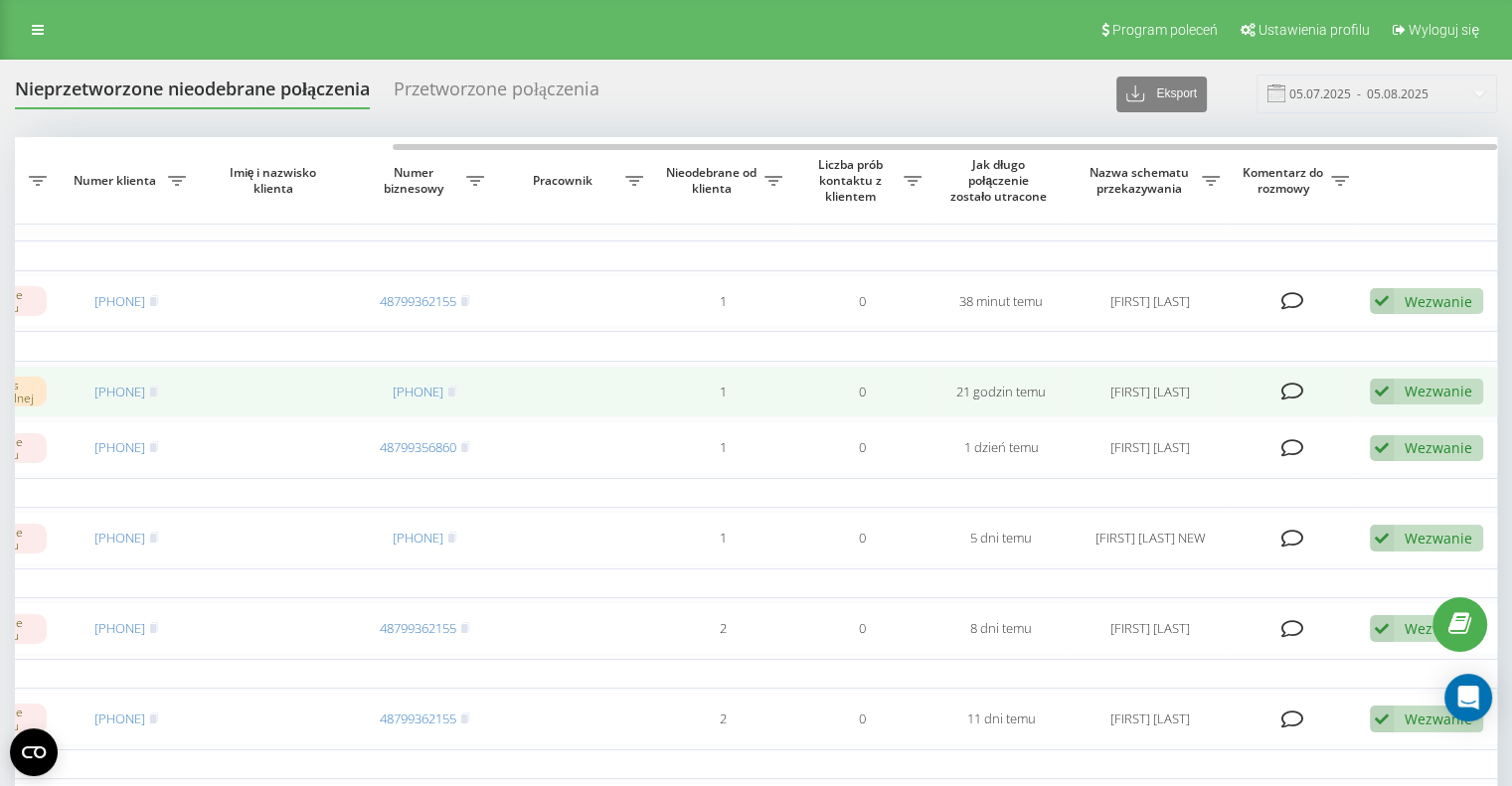 click at bounding box center [1292, 392] 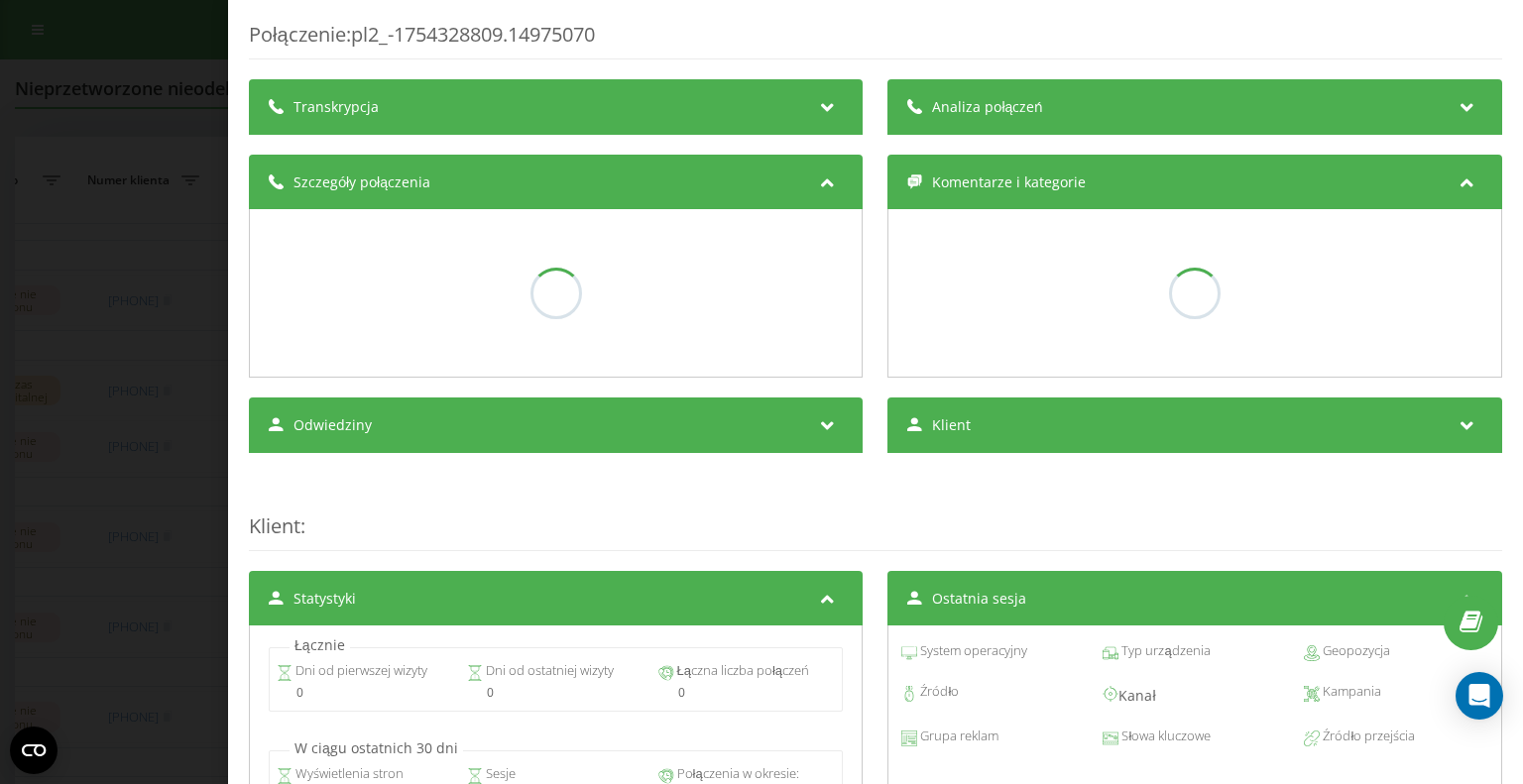 scroll, scrollTop: 0, scrollLeft: 489, axis: horizontal 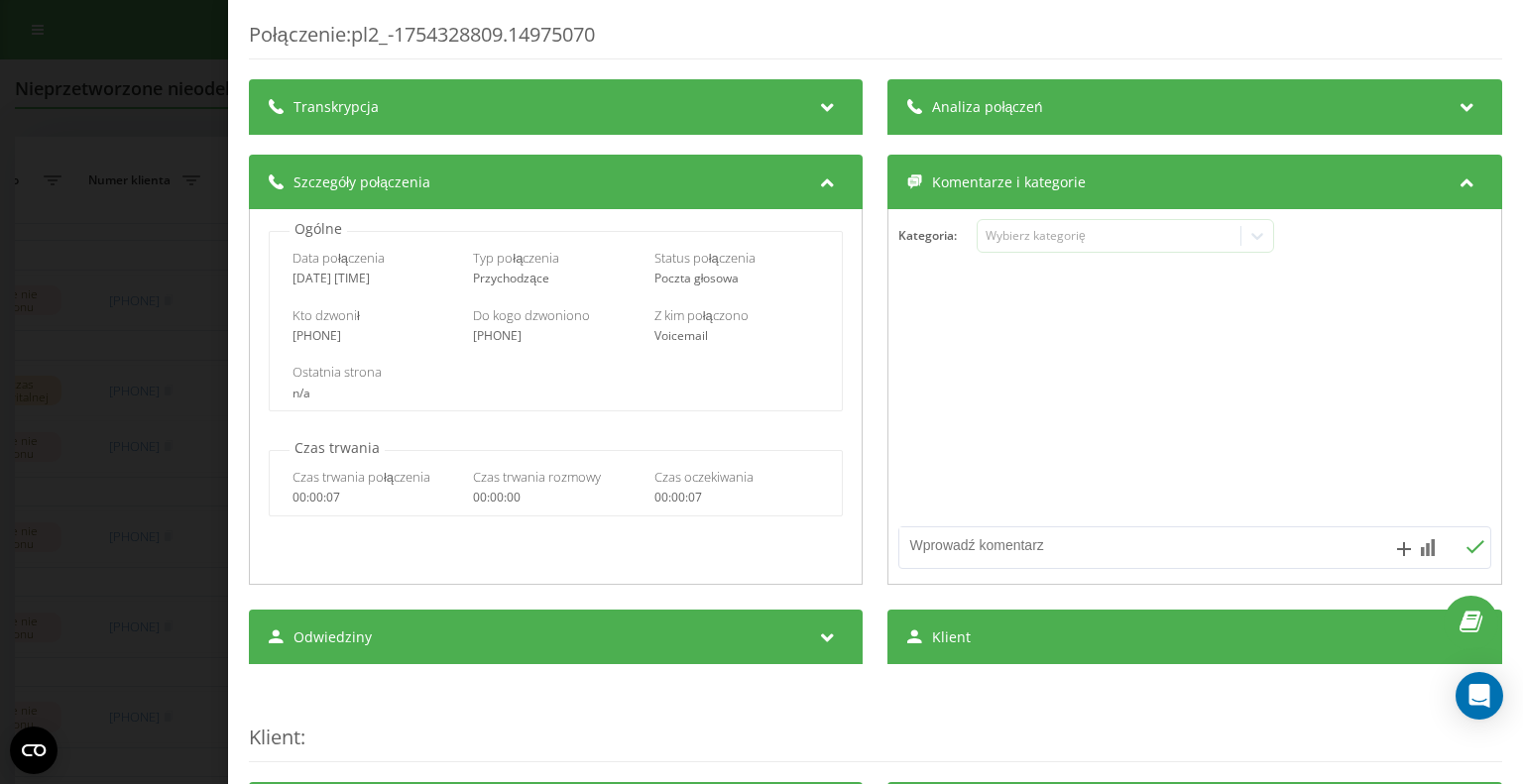 drag, startPoint x: 373, startPoint y: 337, endPoint x: 290, endPoint y: 340, distance: 83.0542 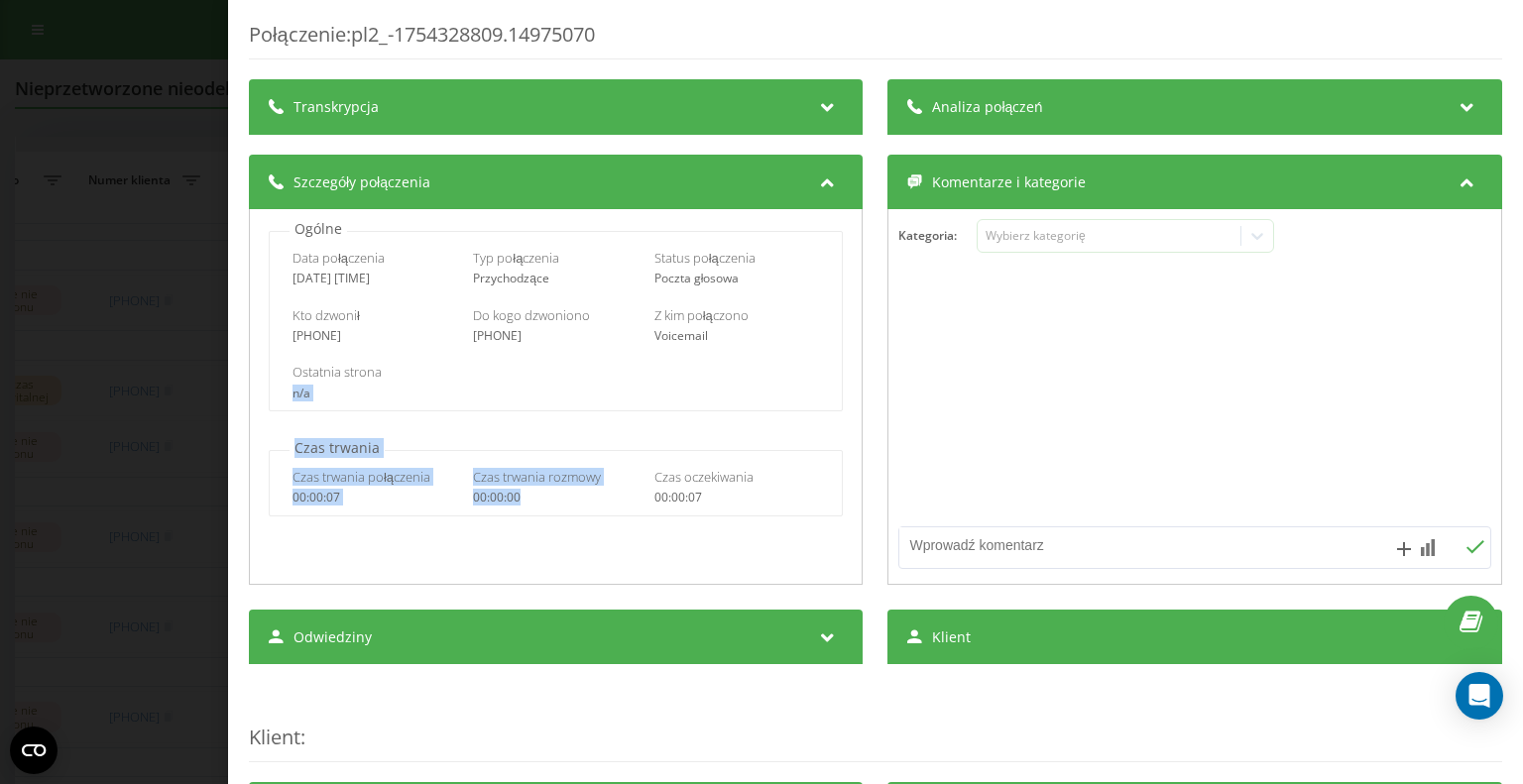 click on "Połączenie :  pl2_-1754328809.14975070 Transkrypcja Aby móc analizować przyszłe połączenia AI,  skonfiguruj i aktywuj profil na stronie . Jeżeli profil już istnieje i połączenie spełnia jego warunki, odśwież stronę po 10 minutach – AI analizuje aktualne połączenie. Analiza połączeń Aby móc analizować przyszłe połączenia AI,  skonfiguruj i aktywuj profil na stronie . Jeżeli profil już istnieje i połączenie spełnia jego warunki, odśwież stronę po 10 minutach – AI analizuje aktualne połączenie. Szczegóły połączenia Ogólne Data połączenia [DATE] [TIME] Typ połączenia Przychodzące Status połączenia Poczta głosowa Kto dzwonił [PHONE] Do kogo dzwoniono [PHONE] Z kim połączono Voicemail Ostatnia strona n/a Czas trwania Czas trwania połączenia 00:00:07 Czas trwania rozmowy 00:00:00 Czas oczekiwania 00:00:07 Komentarze i kategorie Kategoria : Wybierz kategorię Odwiedziny Źródło n/a Kanał n/a Kampania n/a Grupa reklam n/a Słowa kluczowe n/a n/a" at bounding box center (762, 392) 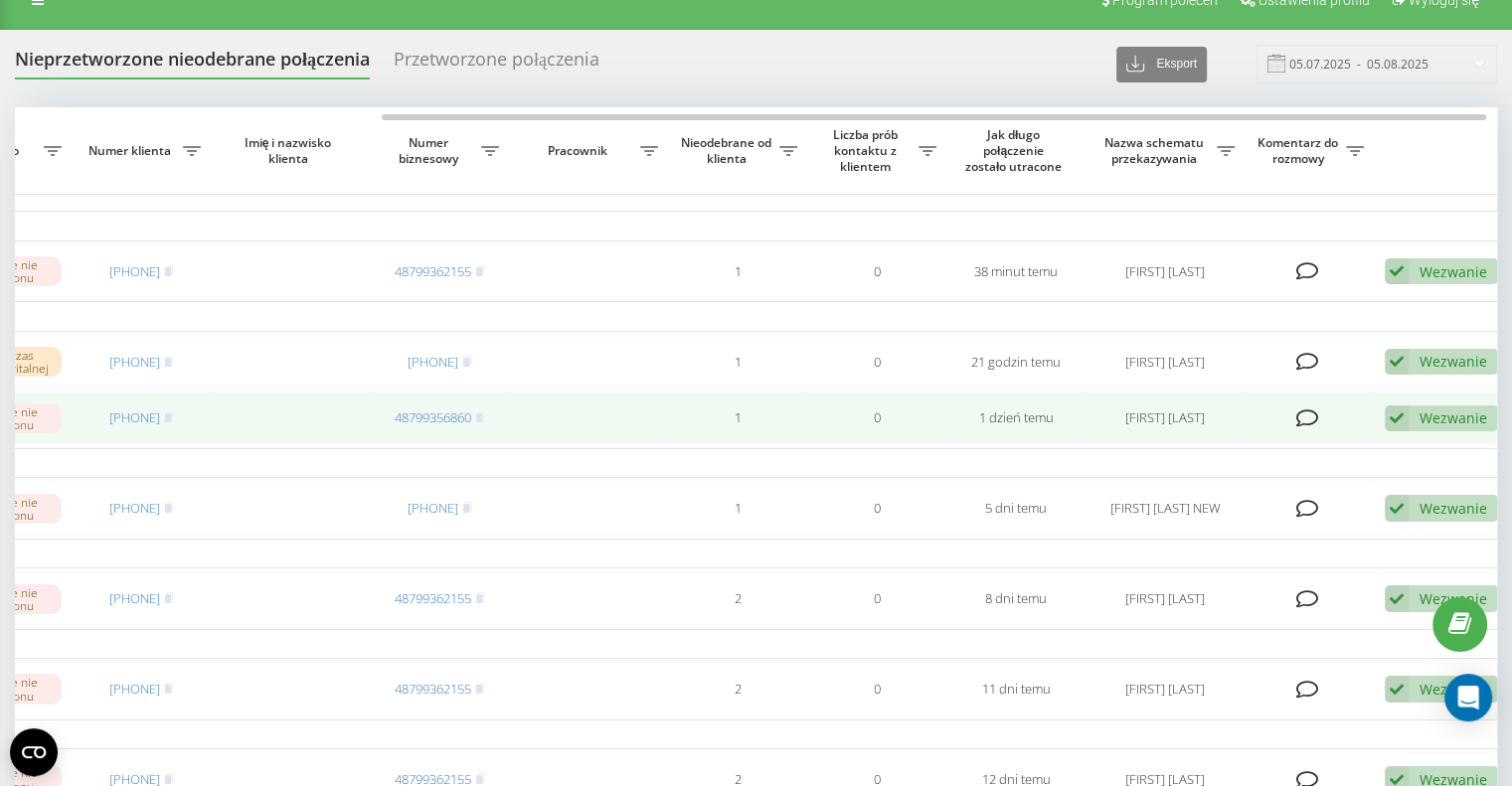 scroll, scrollTop: 0, scrollLeft: 0, axis: both 